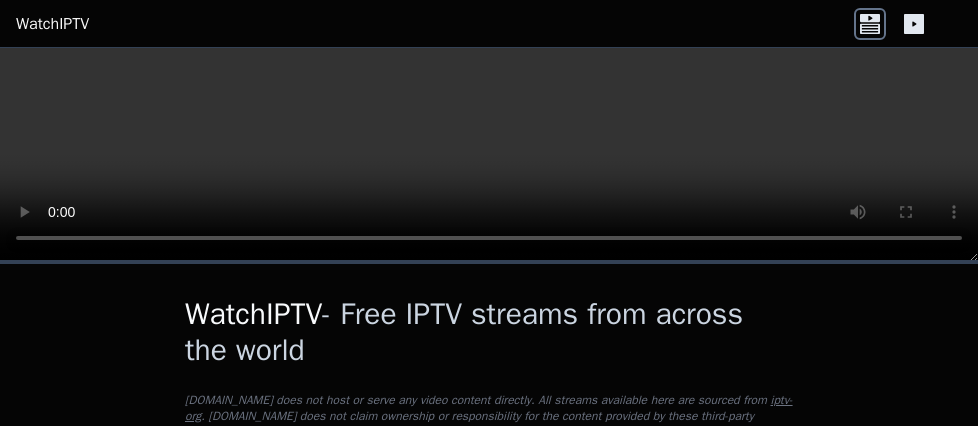 scroll, scrollTop: 0, scrollLeft: 0, axis: both 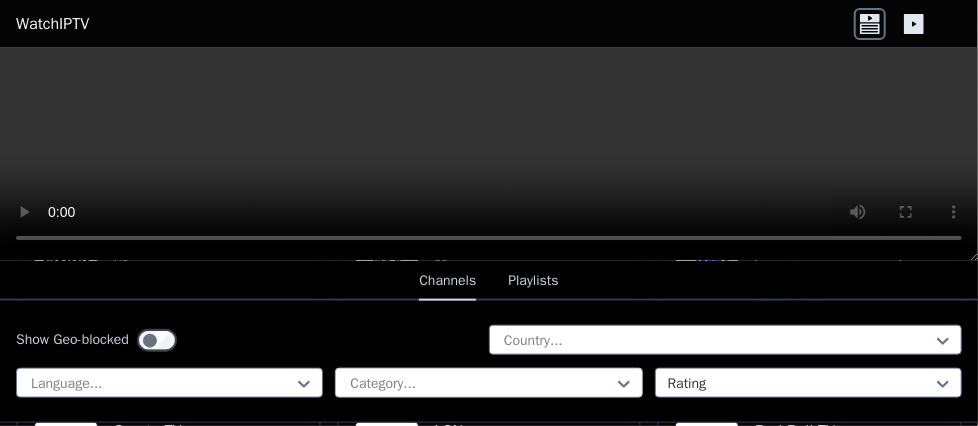 click at bounding box center [480, 384] 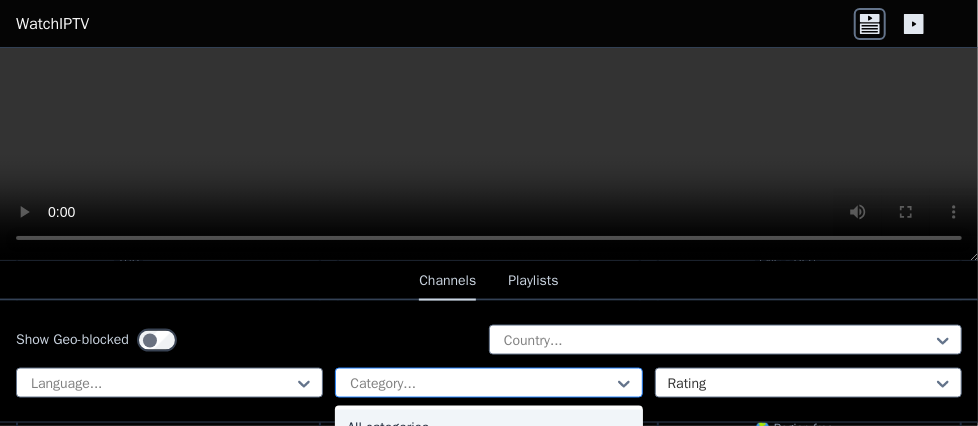 scroll, scrollTop: 1342, scrollLeft: 0, axis: vertical 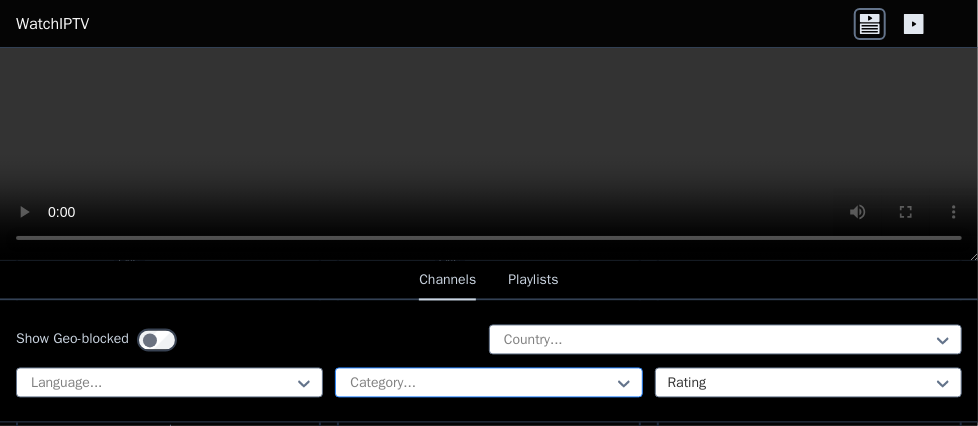 click at bounding box center (480, 384) 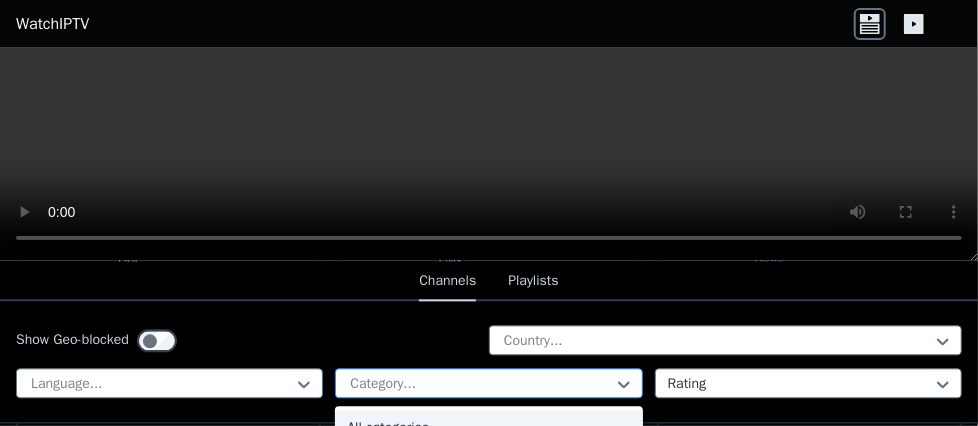 scroll, scrollTop: 2003, scrollLeft: 0, axis: vertical 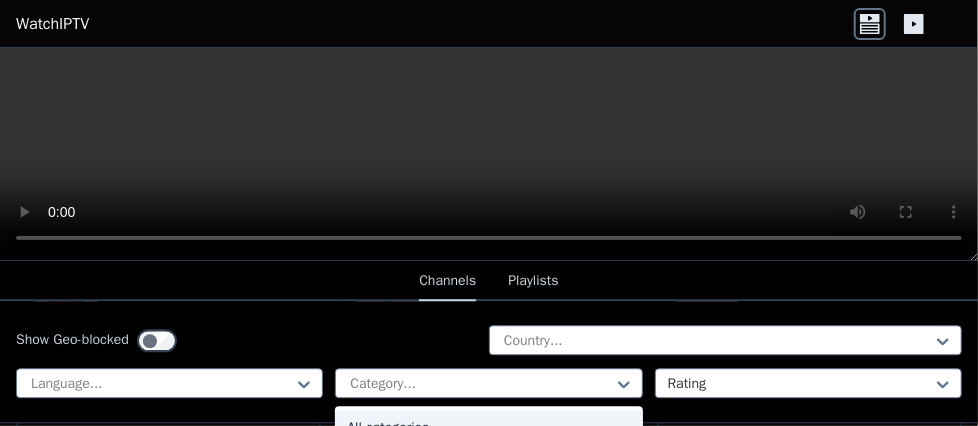 click on "All categories" at bounding box center (488, 428) 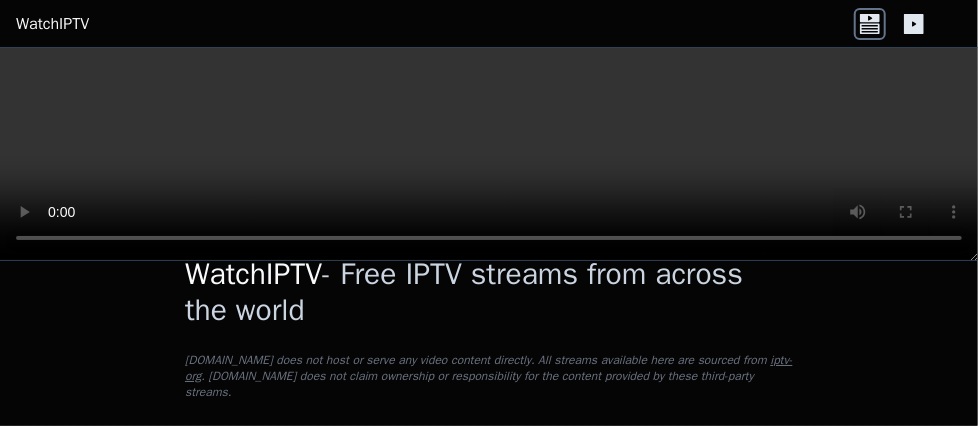 scroll, scrollTop: 0, scrollLeft: 0, axis: both 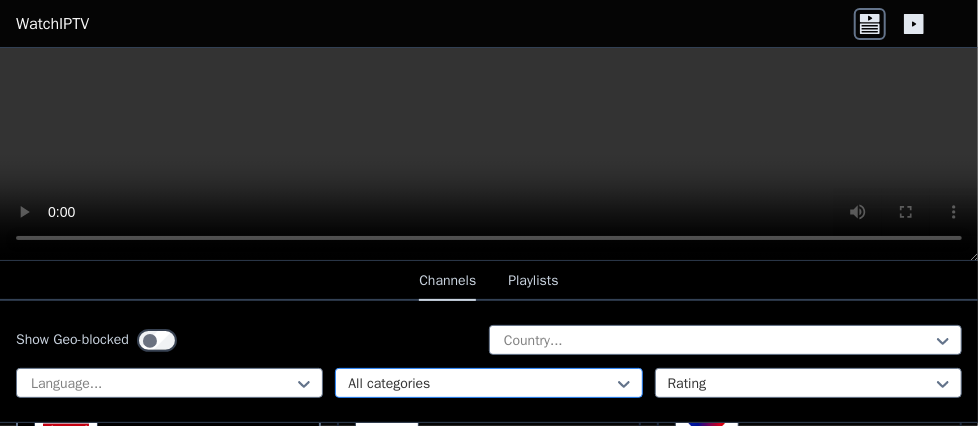 click at bounding box center (480, 384) 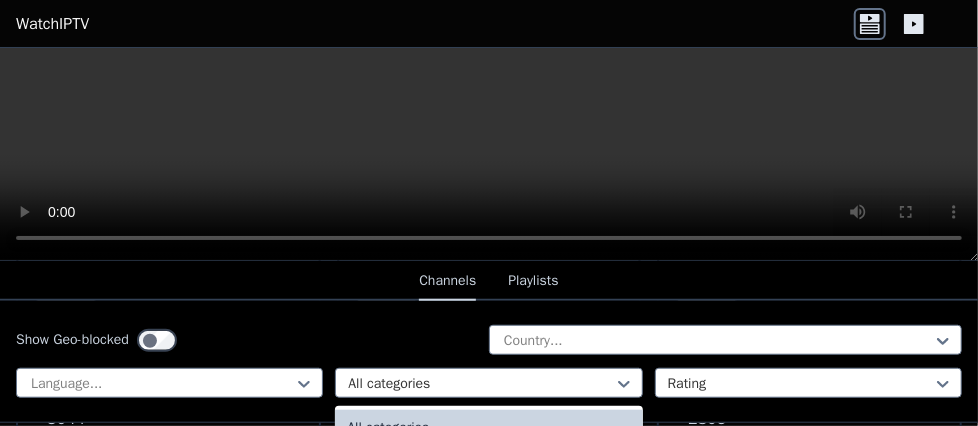 scroll, scrollTop: 800, scrollLeft: 0, axis: vertical 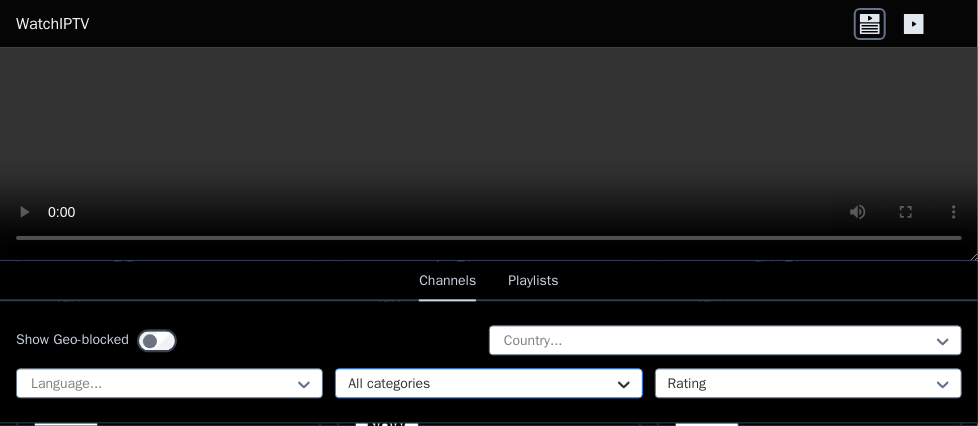 click 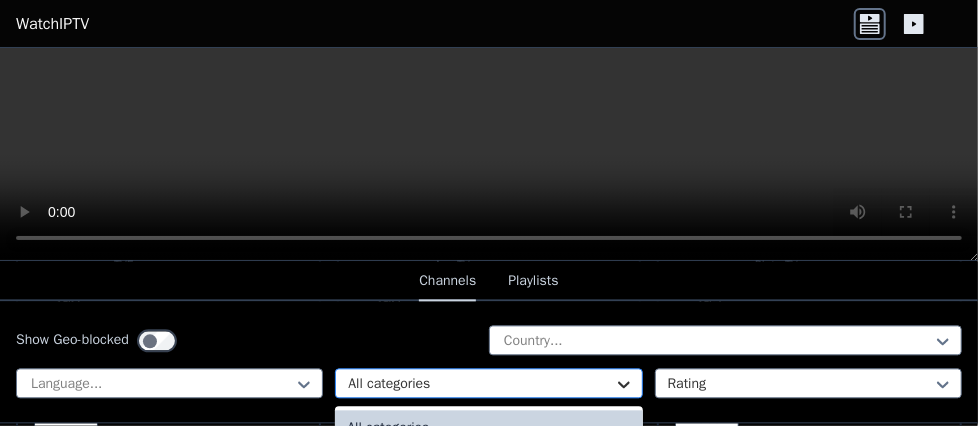 click 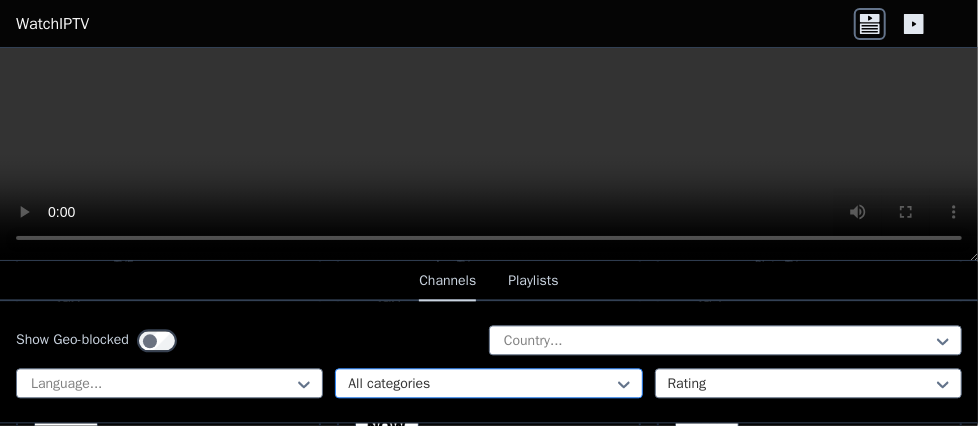 drag, startPoint x: 520, startPoint y: 416, endPoint x: 500, endPoint y: 382, distance: 39.446167 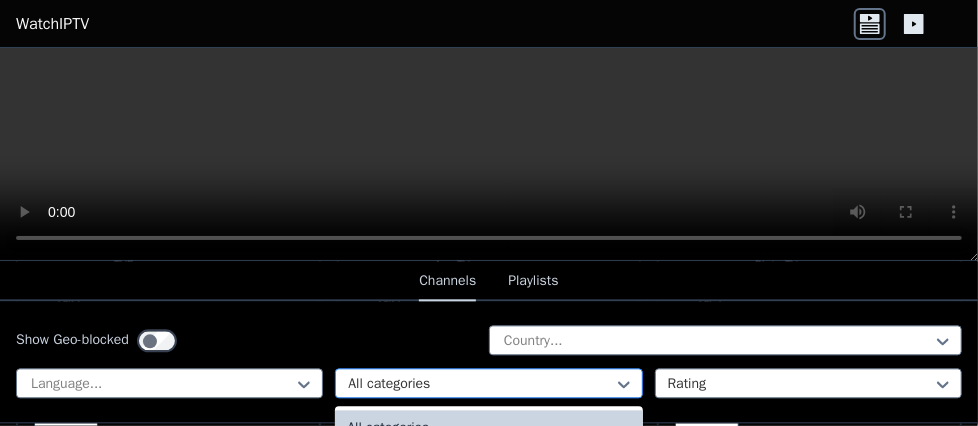 drag, startPoint x: 500, startPoint y: 382, endPoint x: 467, endPoint y: 377, distance: 33.37664 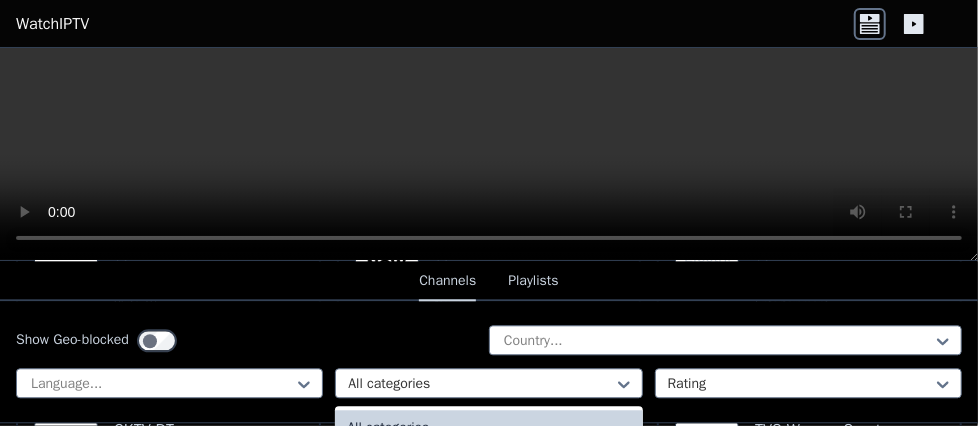 scroll, scrollTop: 11239, scrollLeft: 0, axis: vertical 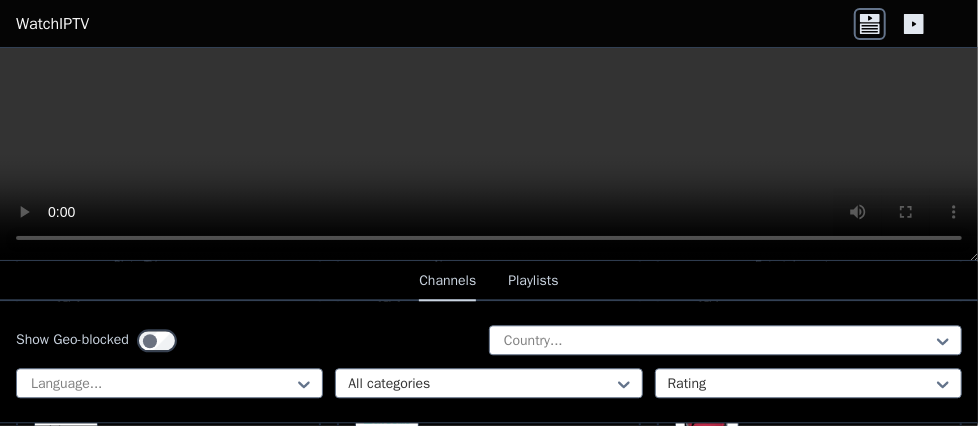 click on "Show Geo-blocked Country... Language... All categories Rating" at bounding box center (489, 362) 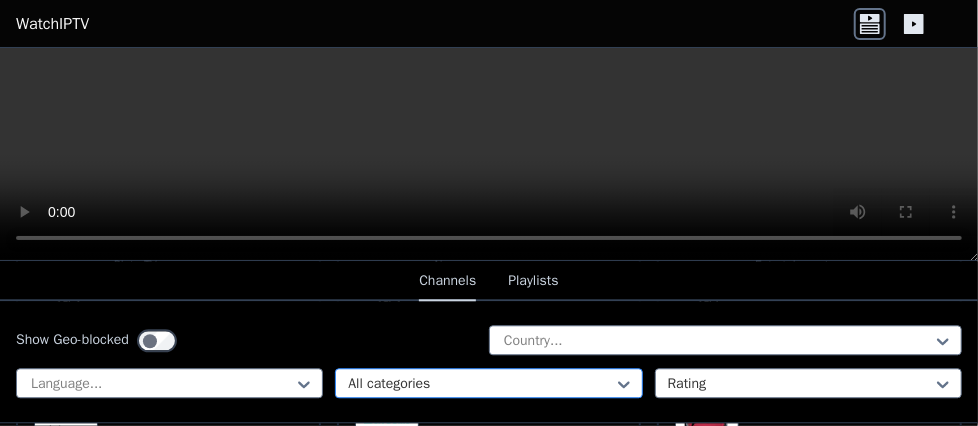 drag, startPoint x: 498, startPoint y: 386, endPoint x: 474, endPoint y: 383, distance: 24.186773 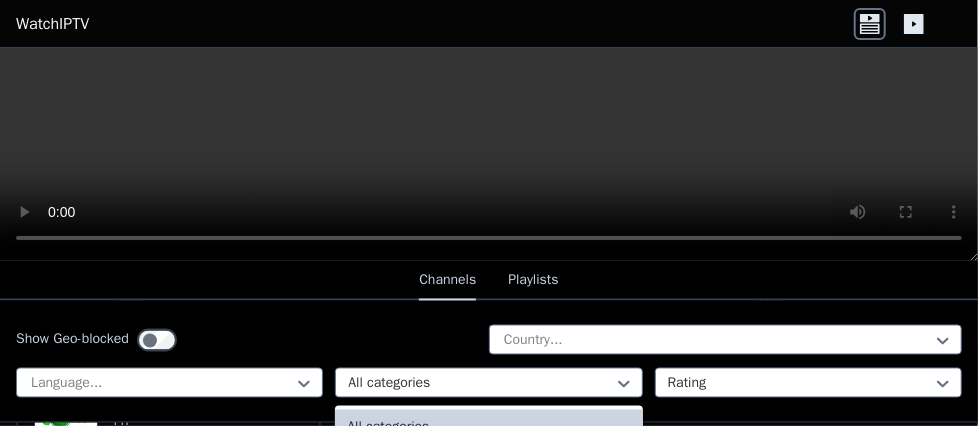 scroll, scrollTop: 16803, scrollLeft: 0, axis: vertical 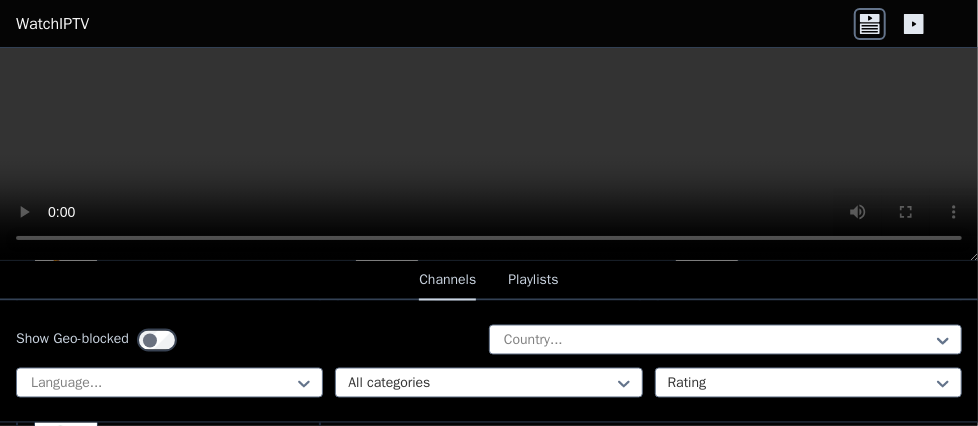 click on "Show Geo-blocked Country..." at bounding box center [489, 341] 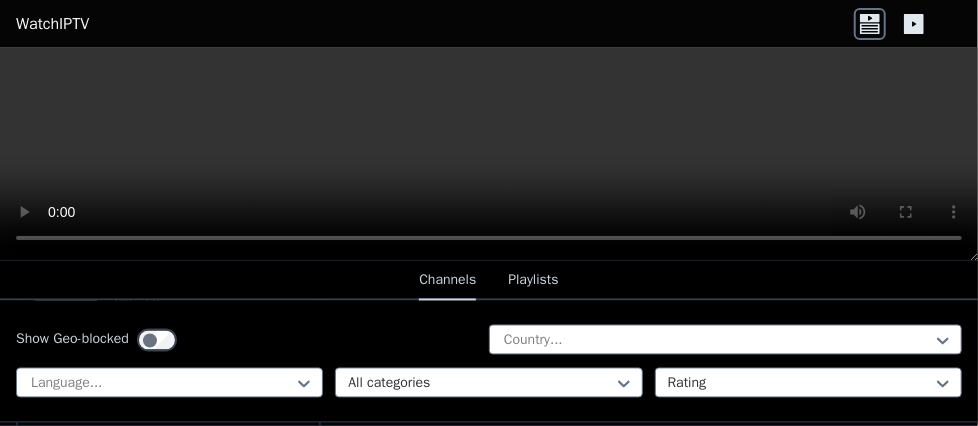 scroll, scrollTop: 16923, scrollLeft: 0, axis: vertical 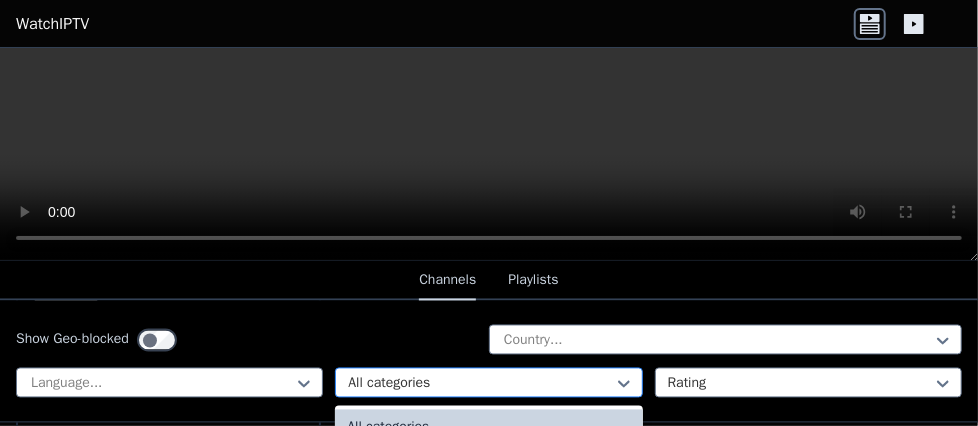 click at bounding box center [480, 384] 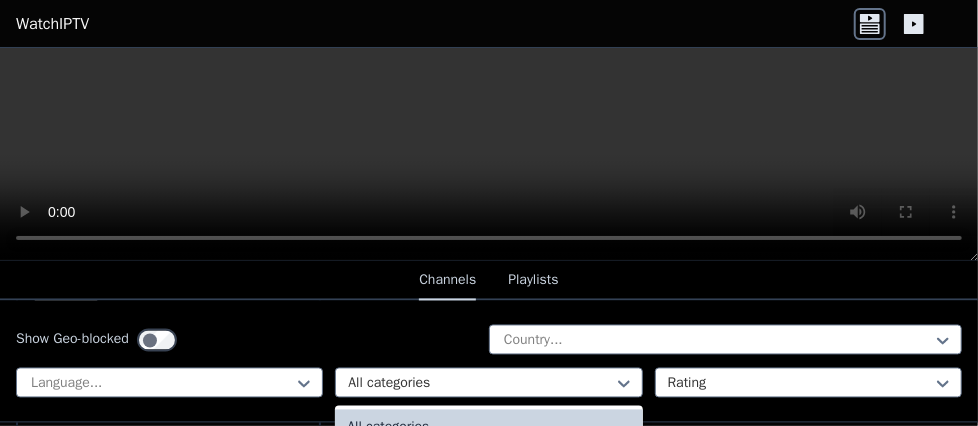 scroll, scrollTop: 100, scrollLeft: 0, axis: vertical 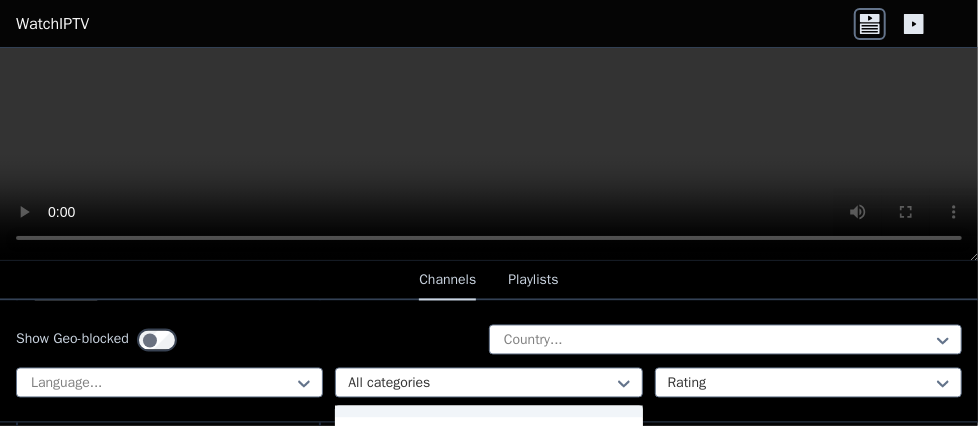 drag, startPoint x: 967, startPoint y: 400, endPoint x: 181, endPoint y: 132, distance: 830.4336 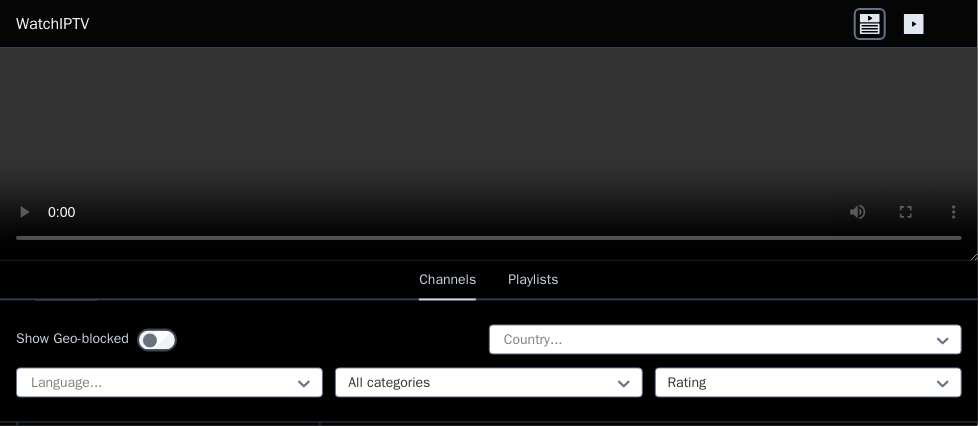 click 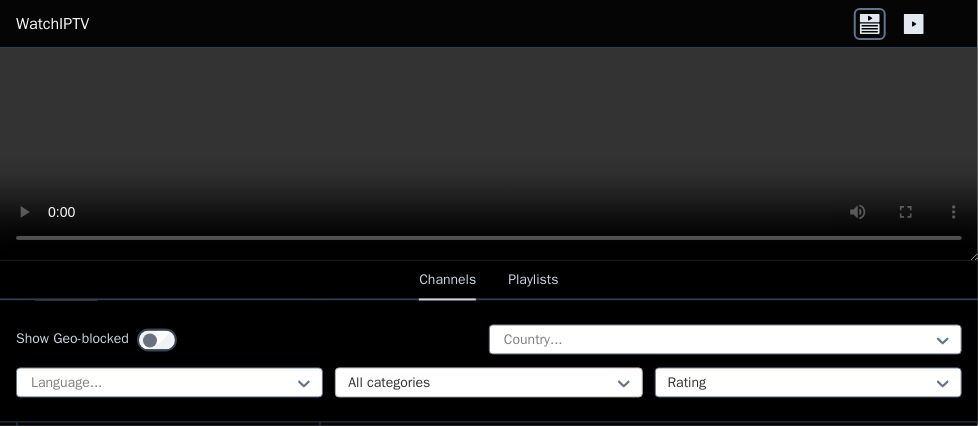 click at bounding box center (480, 384) 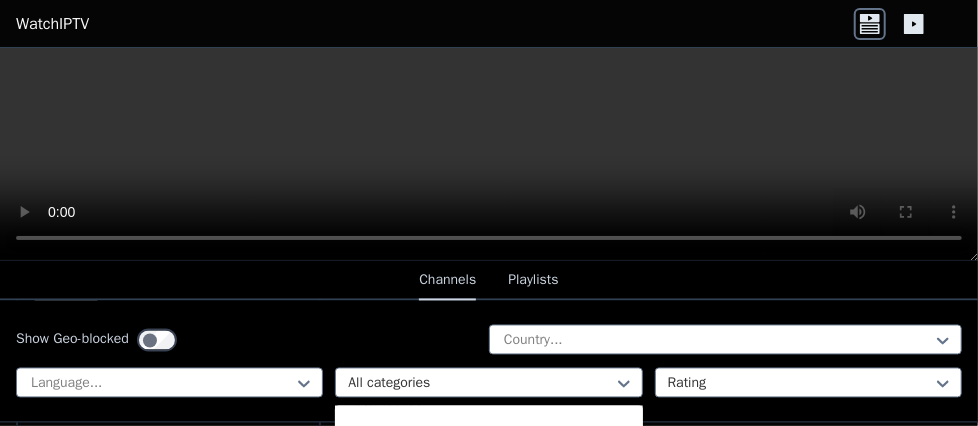 scroll, scrollTop: 100, scrollLeft: 0, axis: vertical 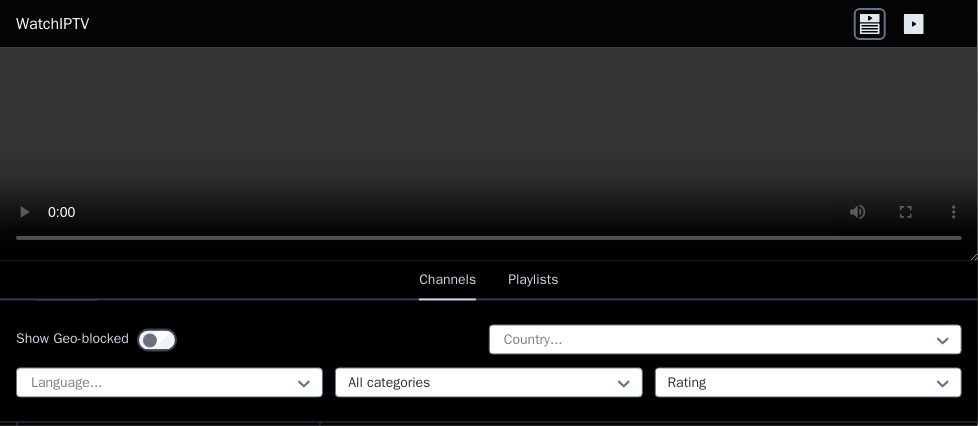 drag, startPoint x: 512, startPoint y: 298, endPoint x: 512, endPoint y: 286, distance: 12 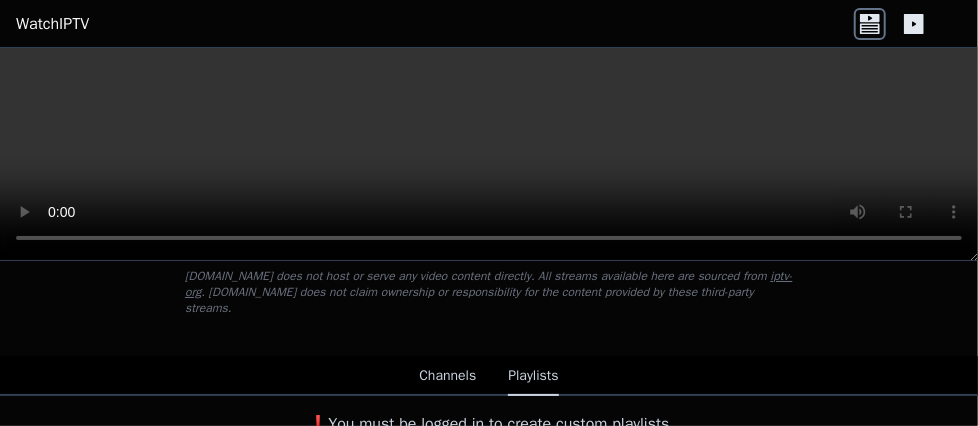 click on "[DOMAIN_NAME] does not host or serve any video content directly. All streams available here are sourced from   iptv-org . [DOMAIN_NAME] does not claim ownership or responsibility for the content provided by these third-party streams." at bounding box center [489, 292] 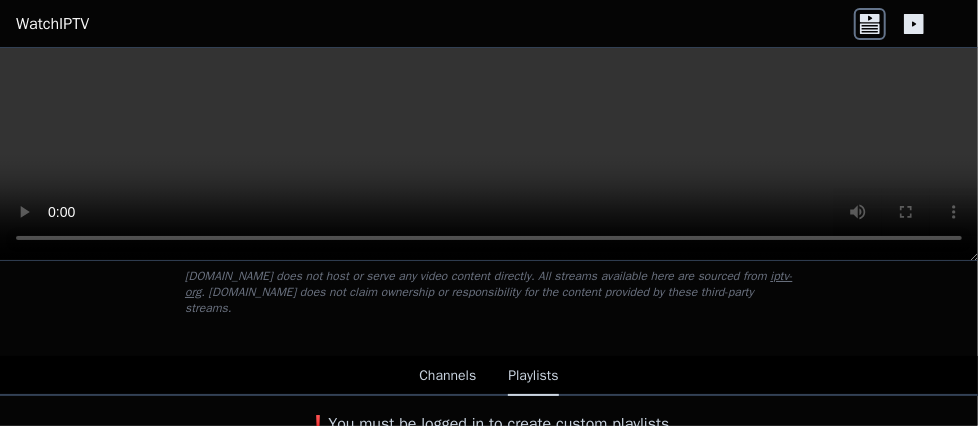 drag, startPoint x: 572, startPoint y: 374, endPoint x: 530, endPoint y: 358, distance: 44.94441 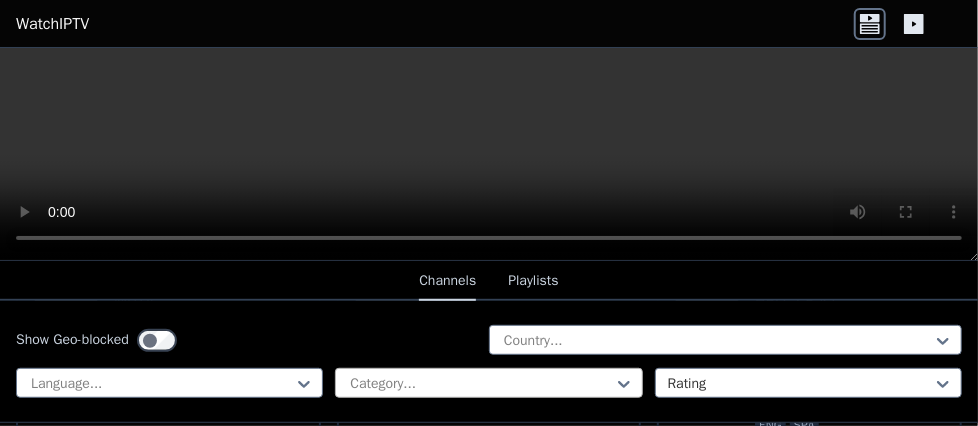 scroll, scrollTop: 624, scrollLeft: 0, axis: vertical 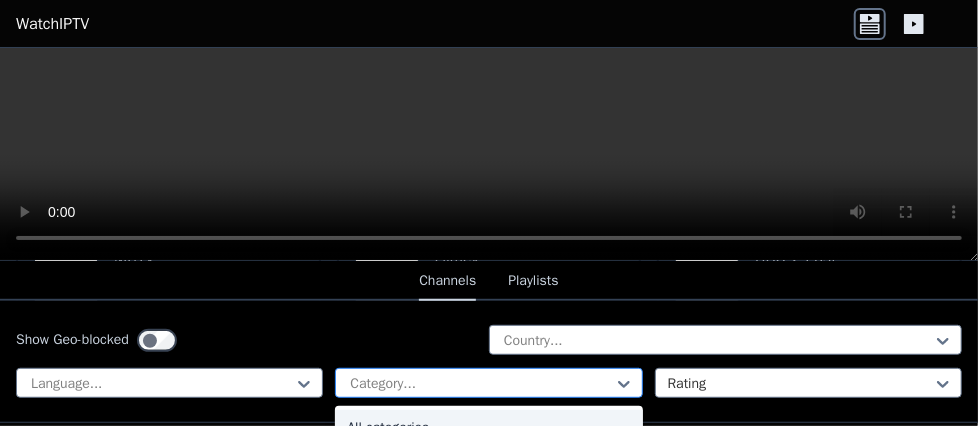 click at bounding box center (480, 384) 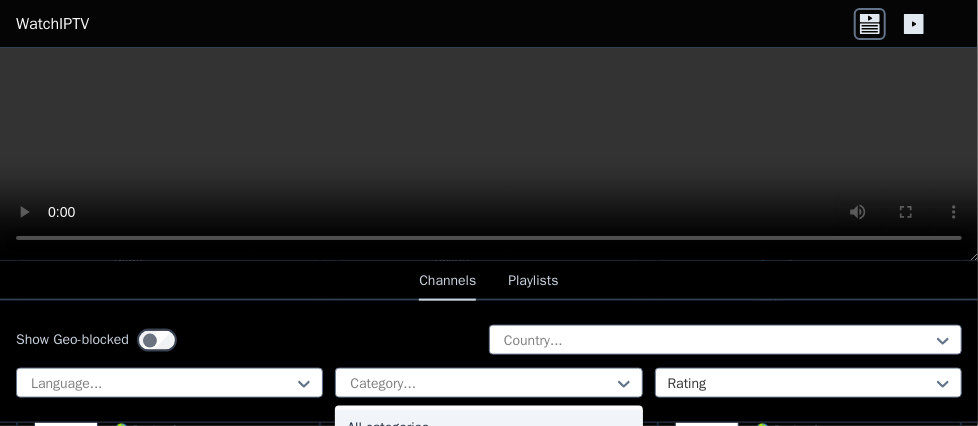 scroll, scrollTop: 1124, scrollLeft: 0, axis: vertical 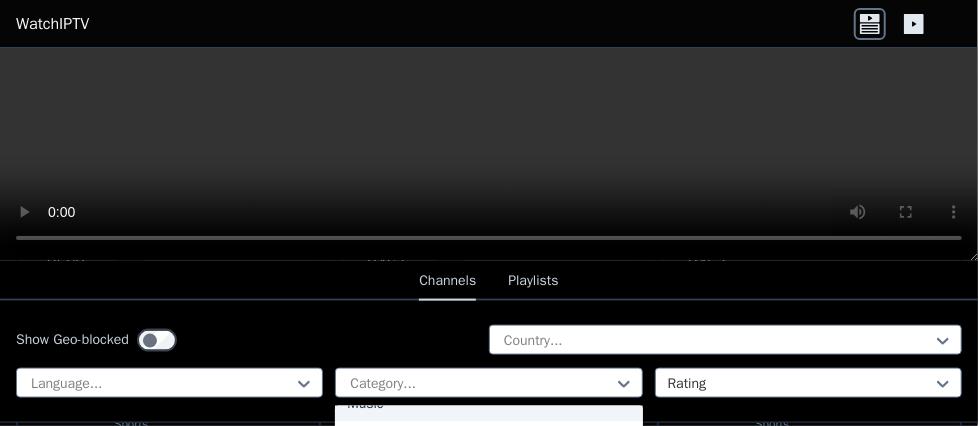 click on "Music" at bounding box center [488, 404] 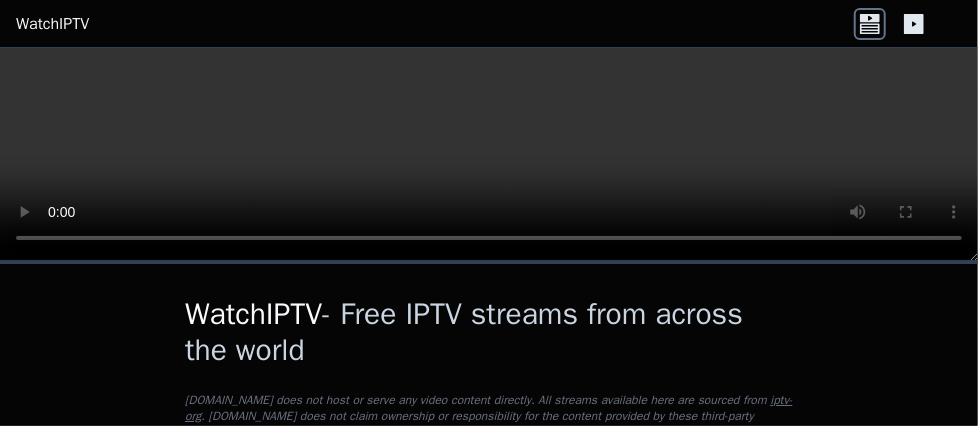 scroll, scrollTop: 0, scrollLeft: 0, axis: both 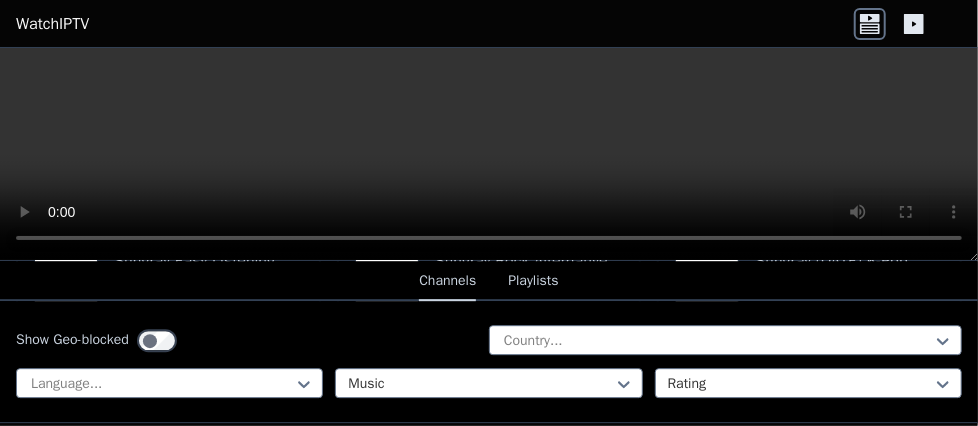 click 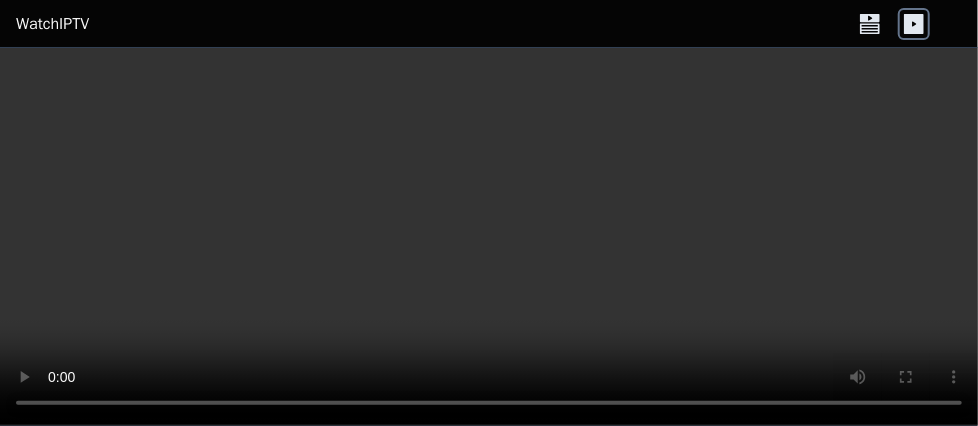 click 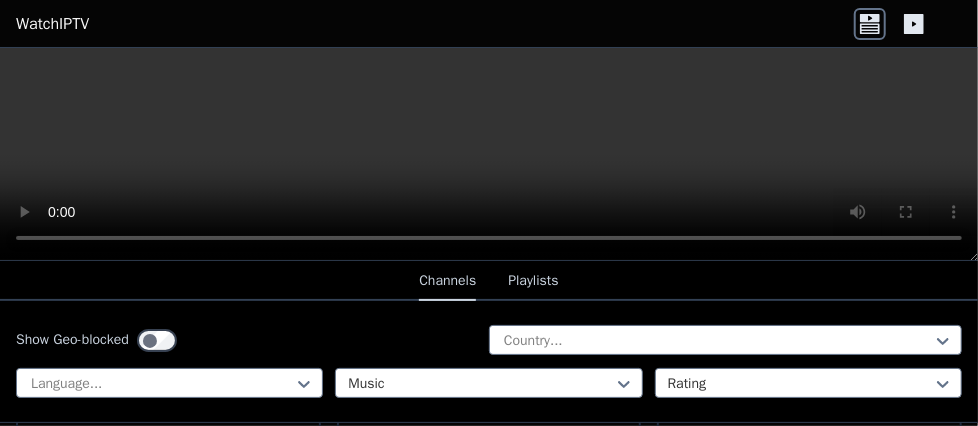 scroll, scrollTop: 200, scrollLeft: 0, axis: vertical 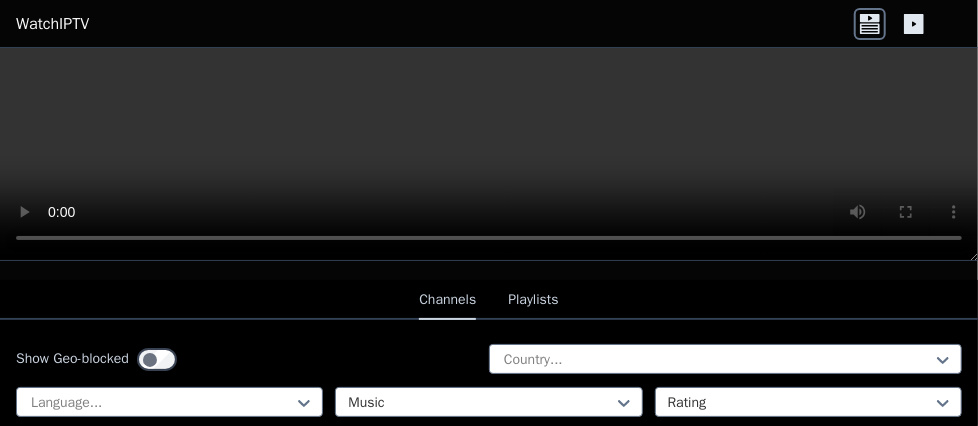 click 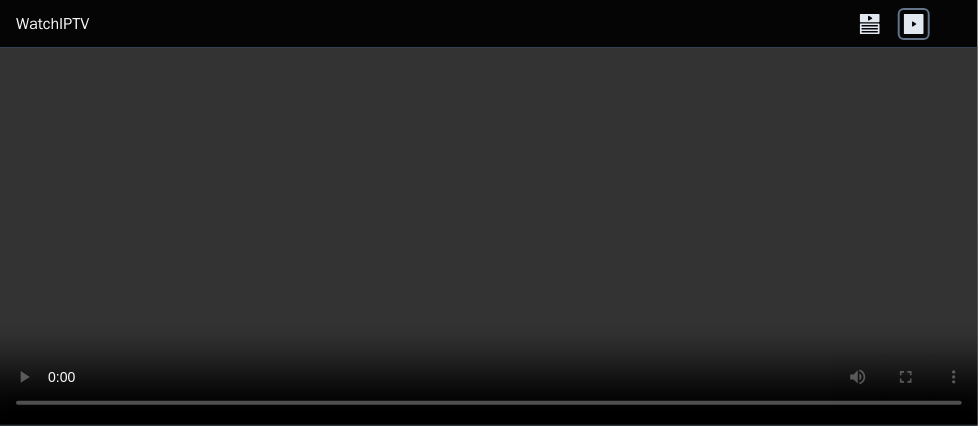 click 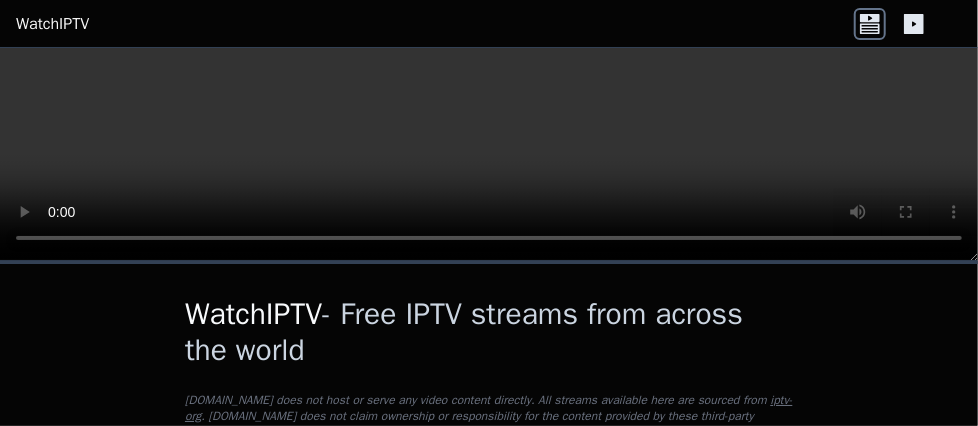 click at bounding box center [489, 154] 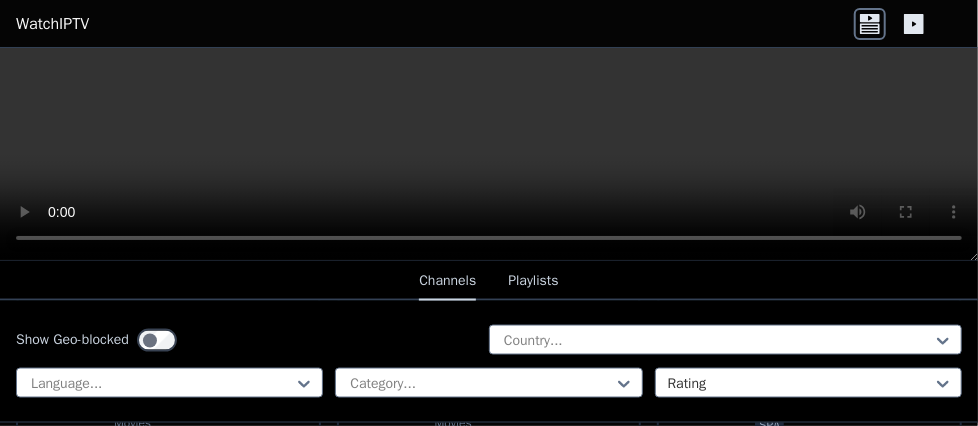 scroll, scrollTop: 10687, scrollLeft: 0, axis: vertical 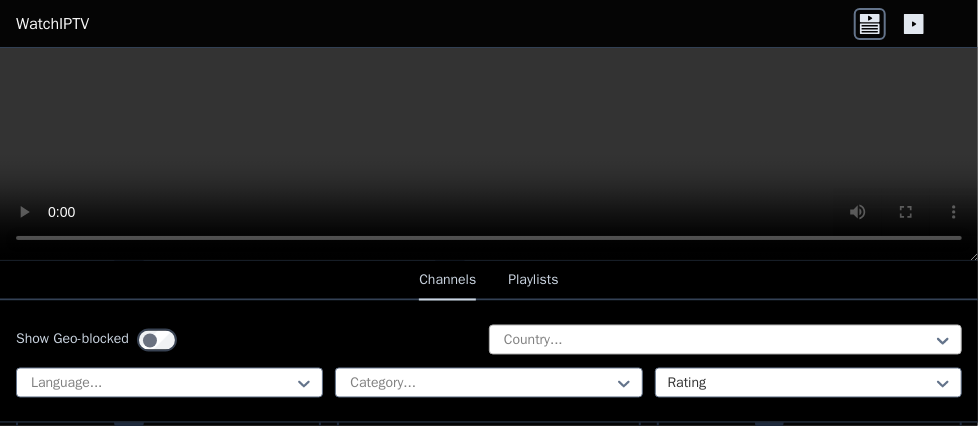 click at bounding box center (717, 341) 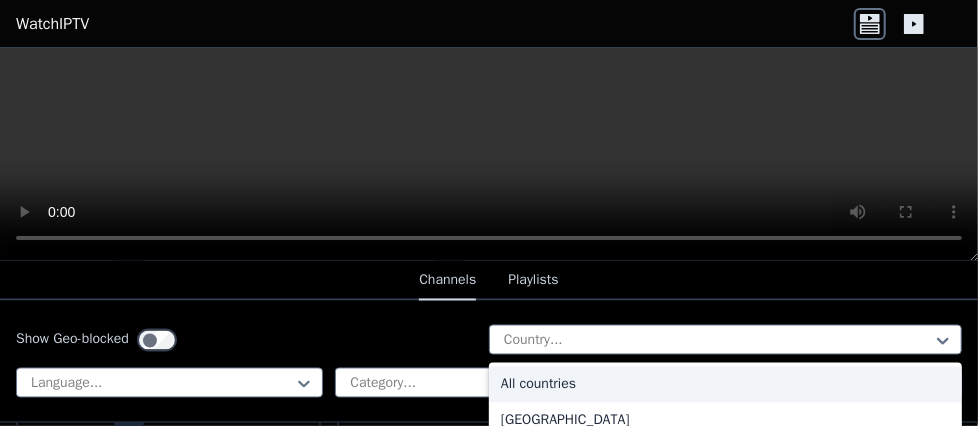 click on "All countries" at bounding box center [725, 385] 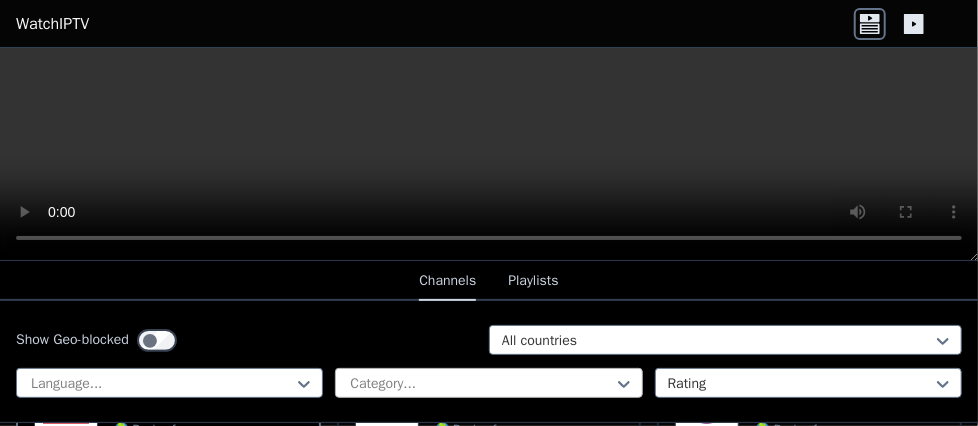 scroll, scrollTop: 400, scrollLeft: 0, axis: vertical 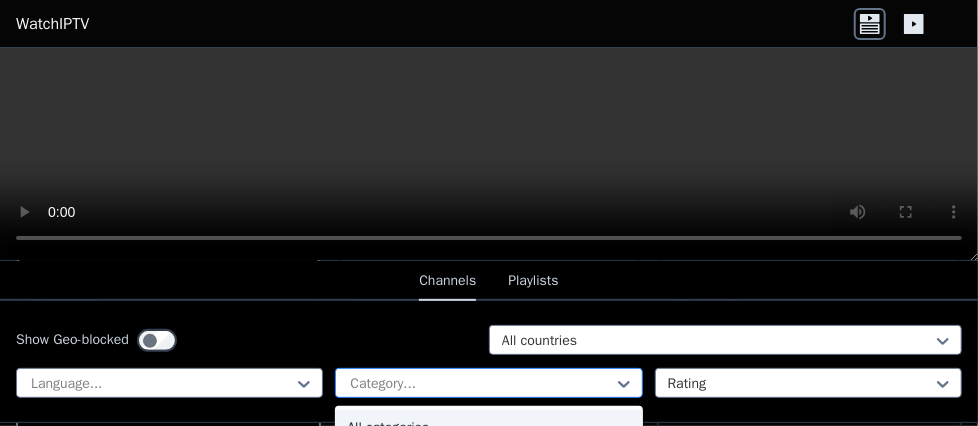 click at bounding box center [480, 384] 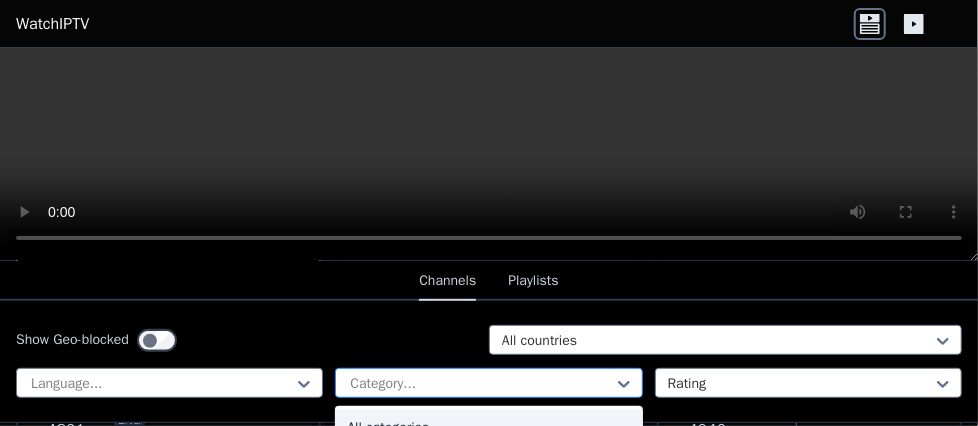 scroll, scrollTop: 599, scrollLeft: 0, axis: vertical 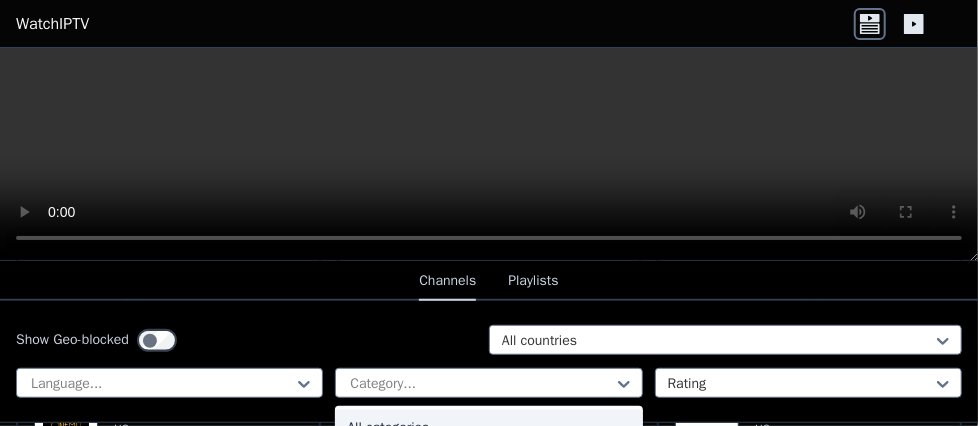 drag, startPoint x: 621, startPoint y: 413, endPoint x: 597, endPoint y: 413, distance: 24 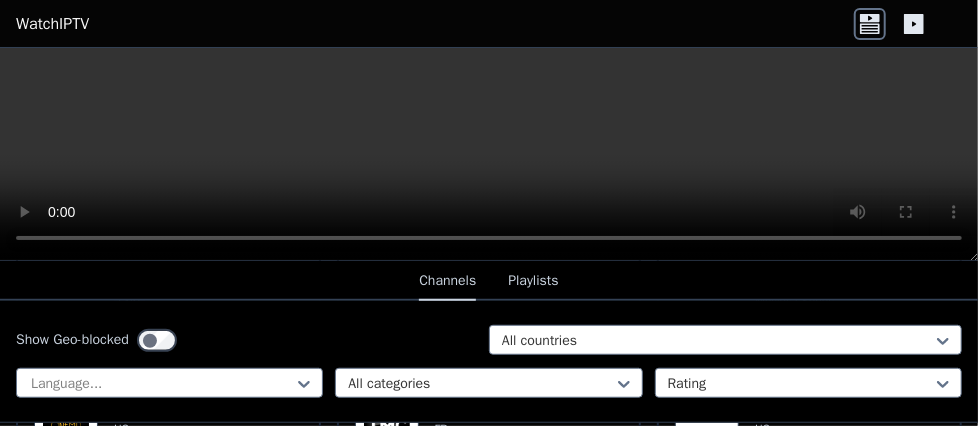 scroll, scrollTop: 0, scrollLeft: 0, axis: both 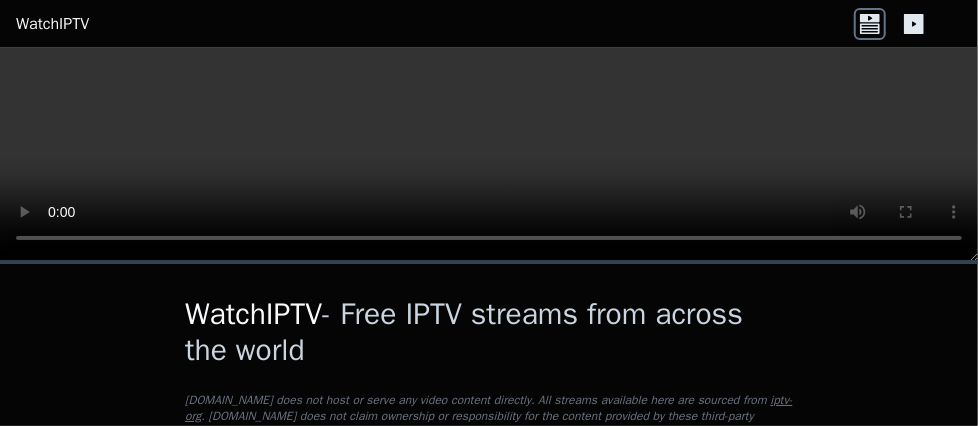 drag, startPoint x: 486, startPoint y: 220, endPoint x: 400, endPoint y: 185, distance: 92.84934 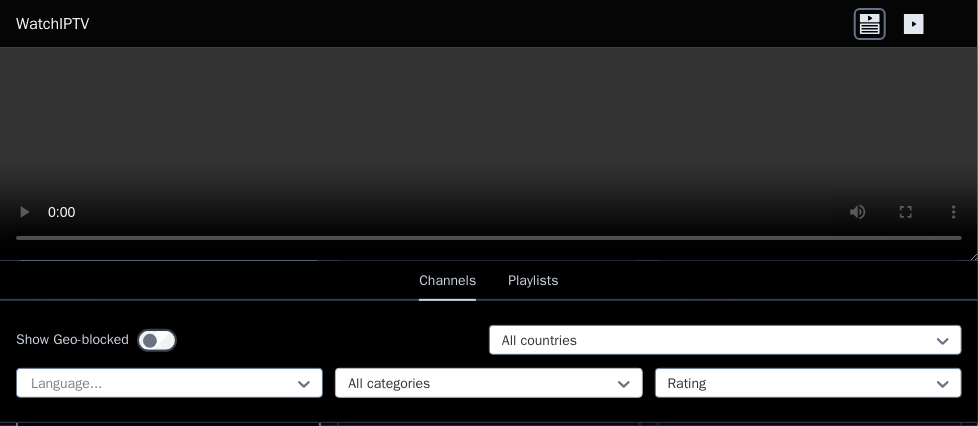 scroll, scrollTop: 400, scrollLeft: 0, axis: vertical 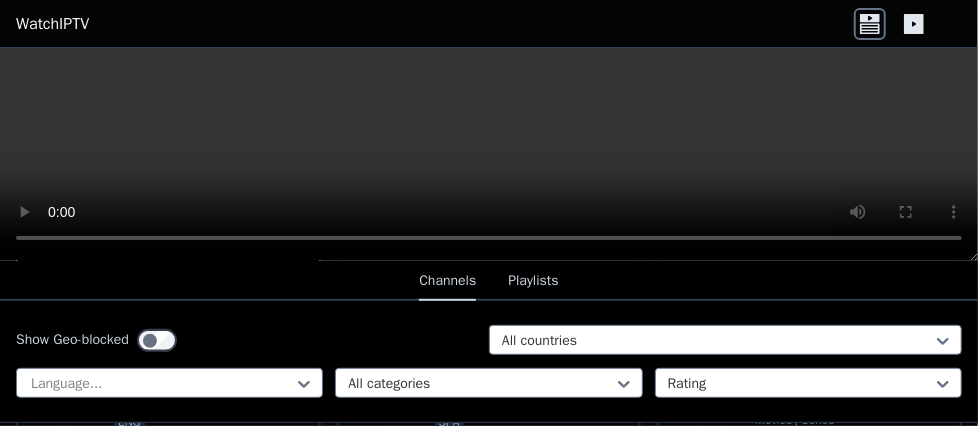 click 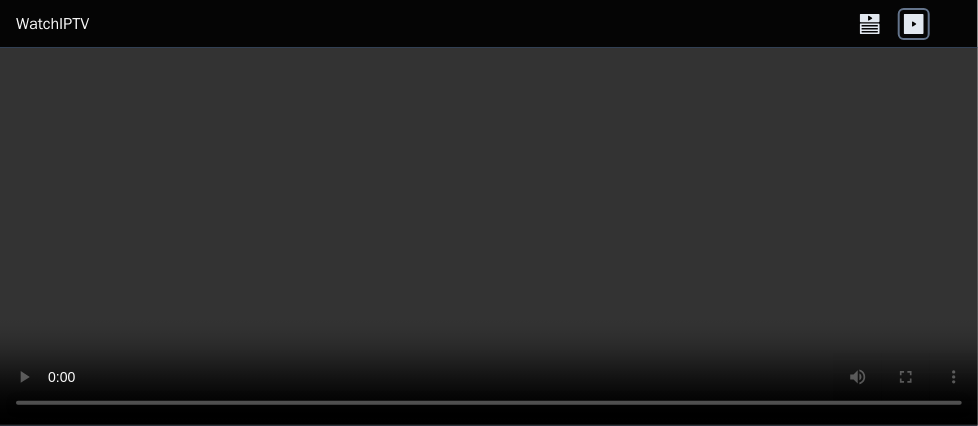click 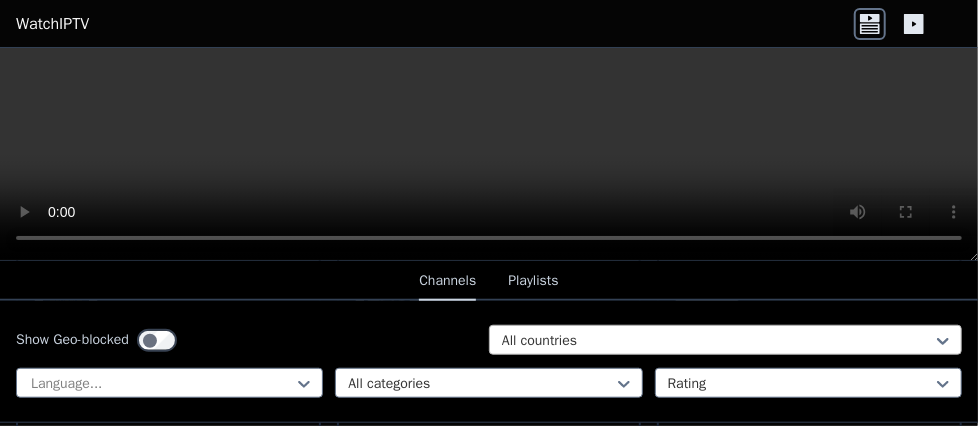 scroll, scrollTop: 800, scrollLeft: 0, axis: vertical 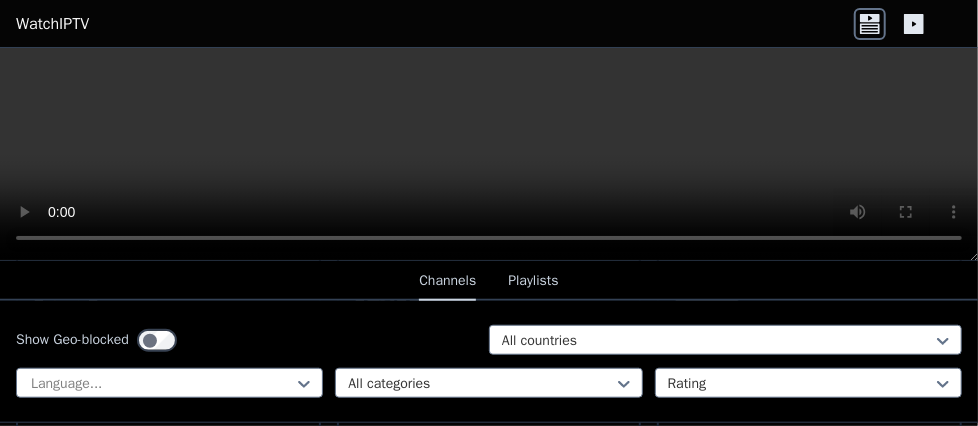 click on "Playlists" at bounding box center [533, 282] 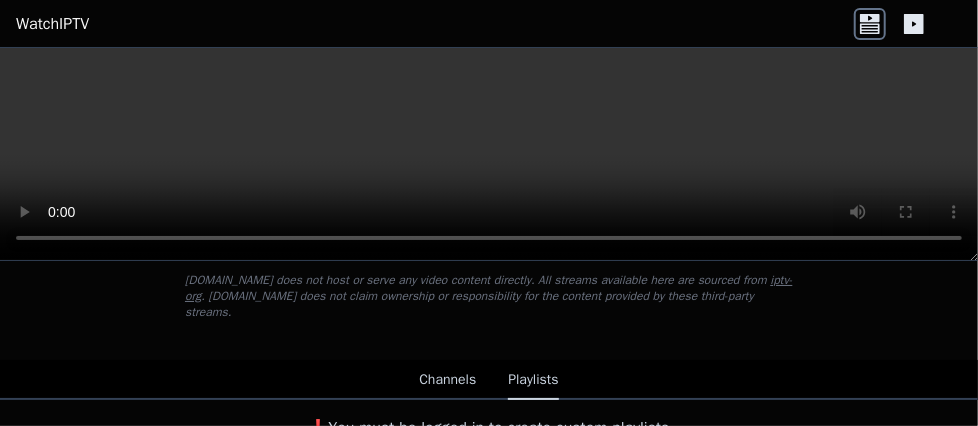 scroll, scrollTop: 124, scrollLeft: 0, axis: vertical 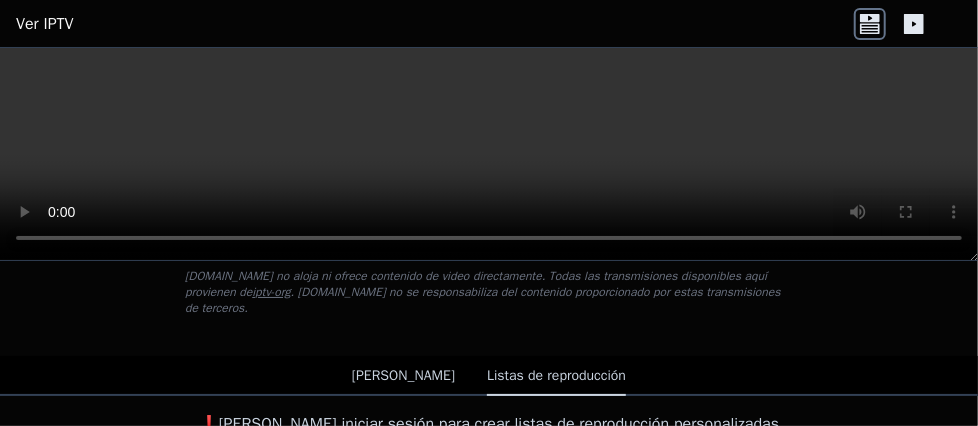 click on "[PERSON_NAME]" at bounding box center (403, 375) 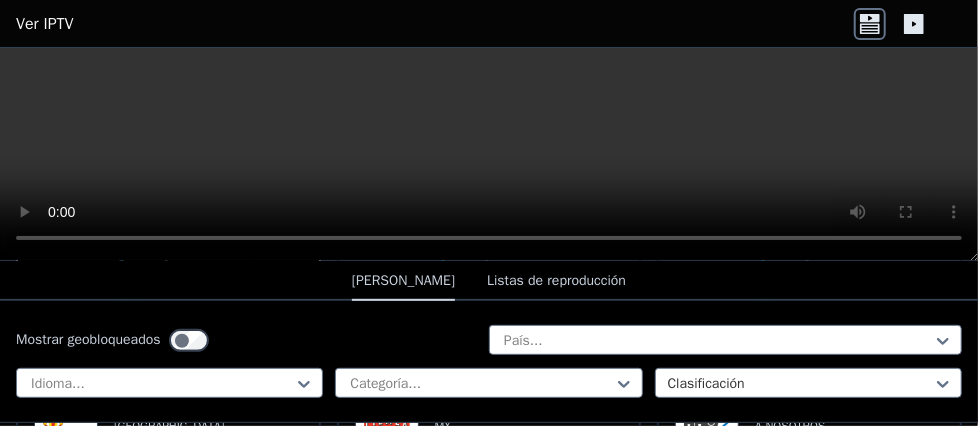 scroll, scrollTop: 524, scrollLeft: 0, axis: vertical 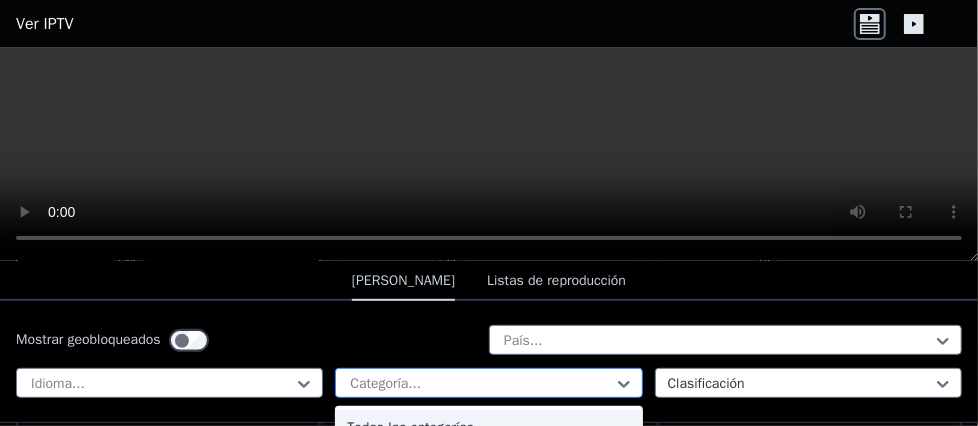 click on "Categoría..." at bounding box center [488, 383] 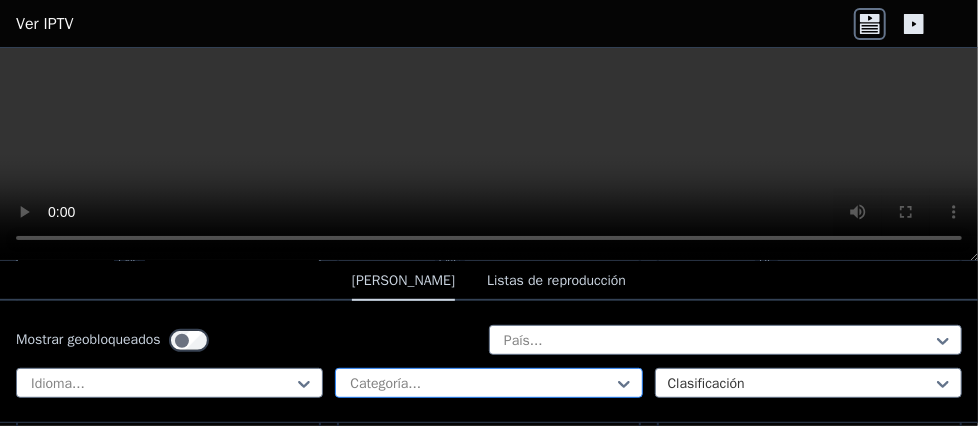 click at bounding box center (480, 384) 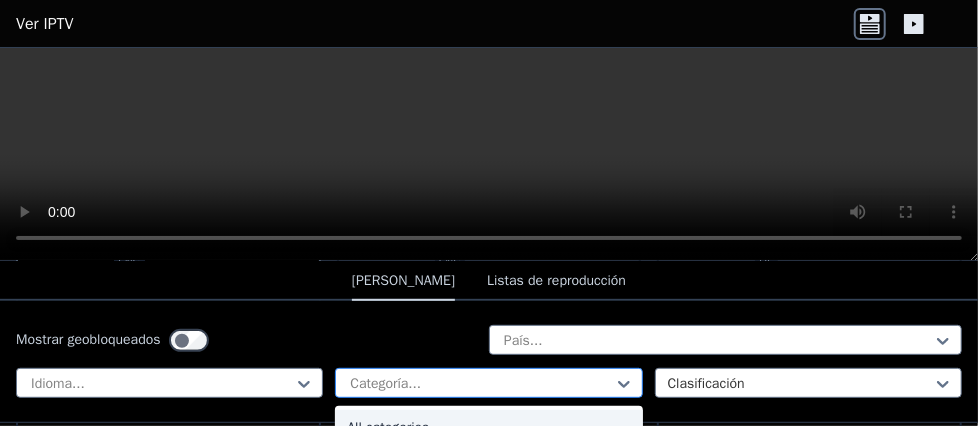 click at bounding box center [480, 384] 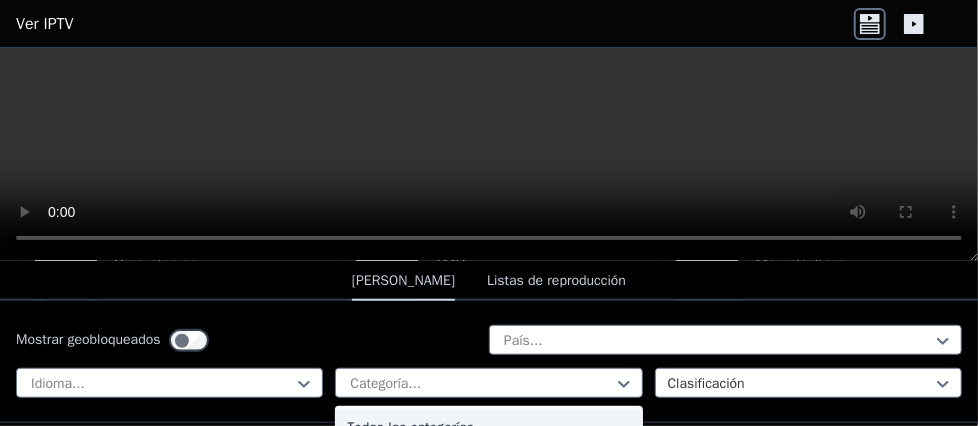 scroll, scrollTop: 824, scrollLeft: 0, axis: vertical 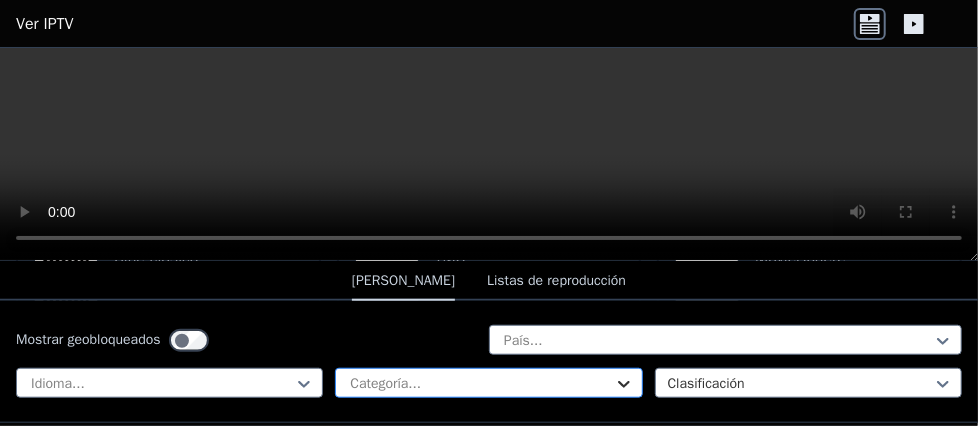 click 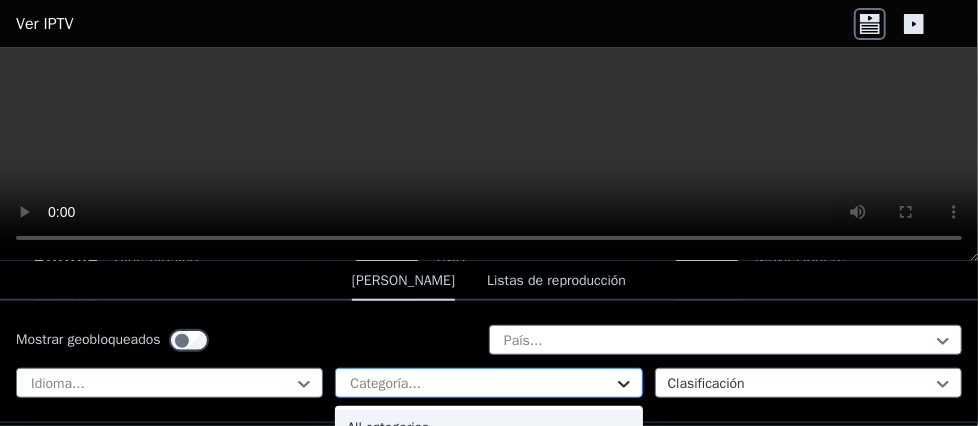 click 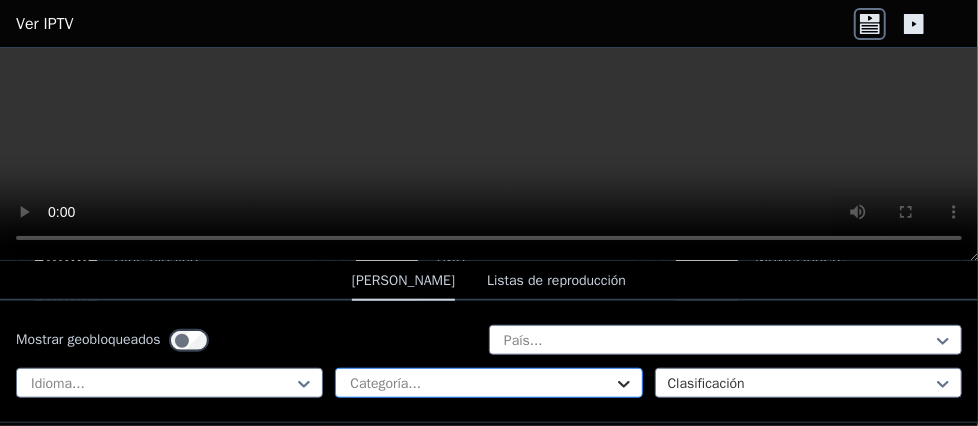 click 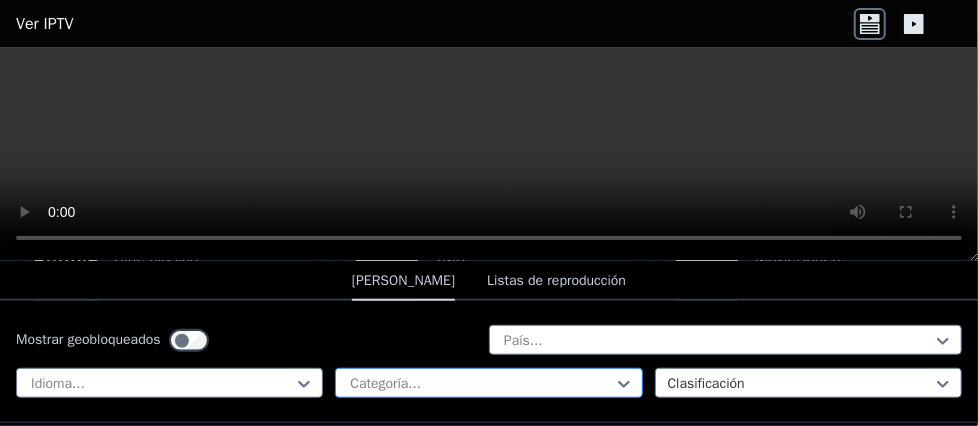drag, startPoint x: 617, startPoint y: 385, endPoint x: 585, endPoint y: 383, distance: 32.06244 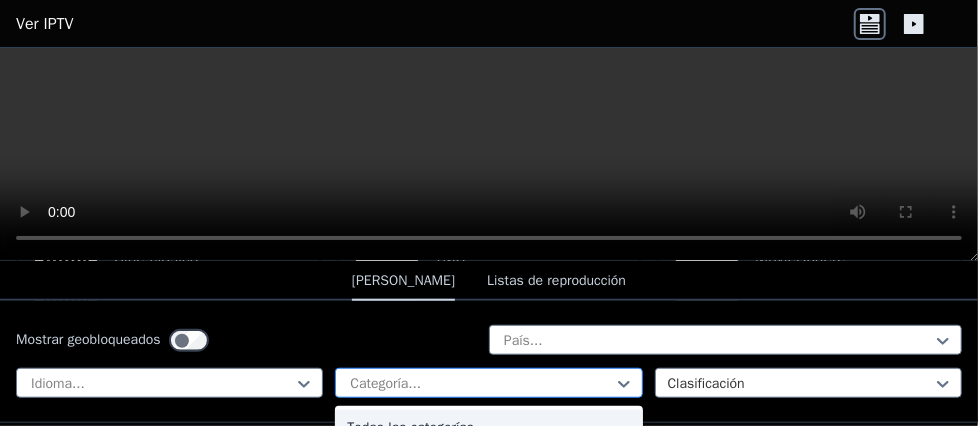 click at bounding box center [480, 384] 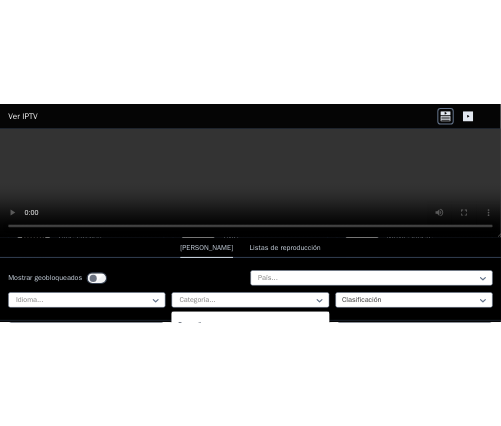 scroll, scrollTop: 200, scrollLeft: 0, axis: vertical 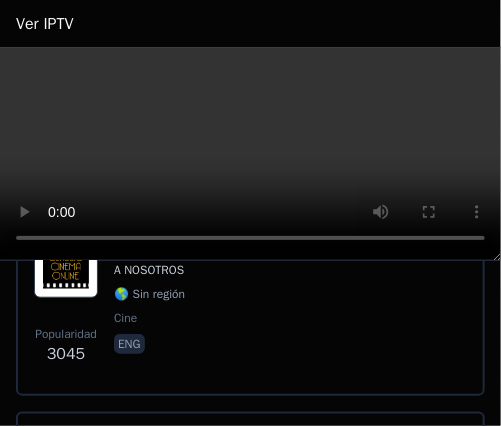 click on "Ver IPTV" at bounding box center (250, 24) 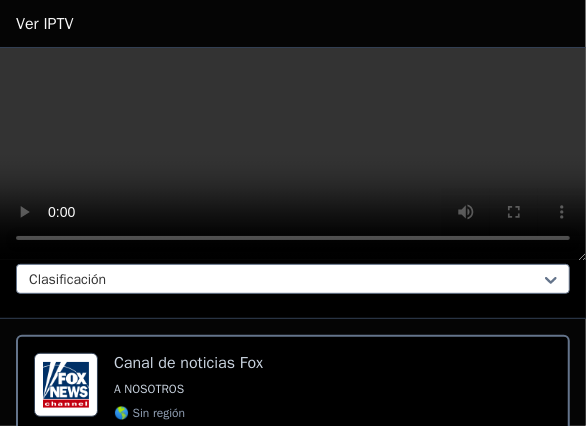 scroll, scrollTop: 307, scrollLeft: 0, axis: vertical 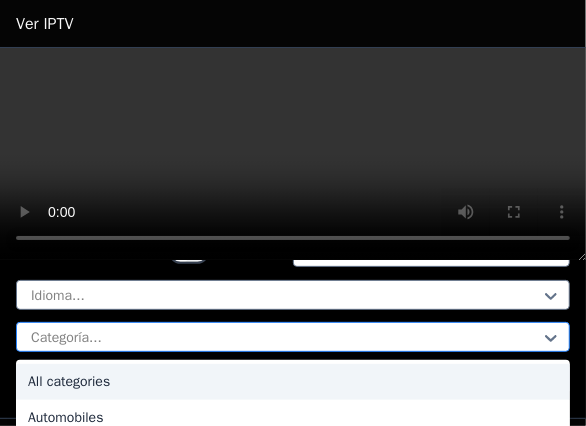 click at bounding box center [285, 338] 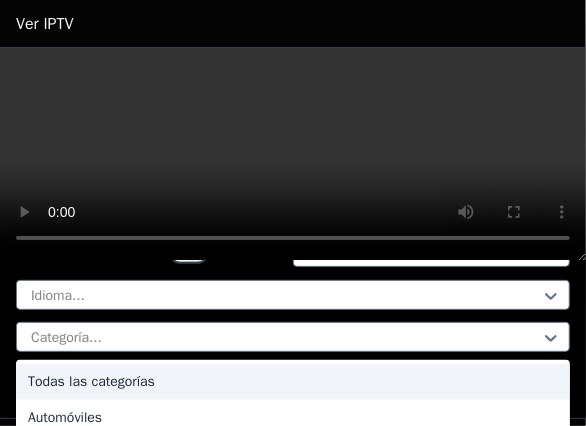 scroll, scrollTop: 407, scrollLeft: 0, axis: vertical 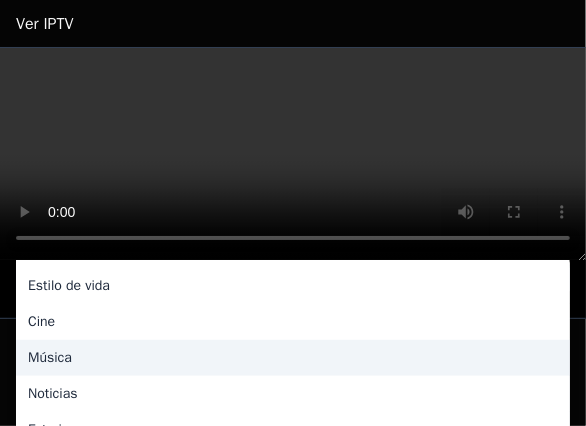 click on "Música" at bounding box center [293, 358] 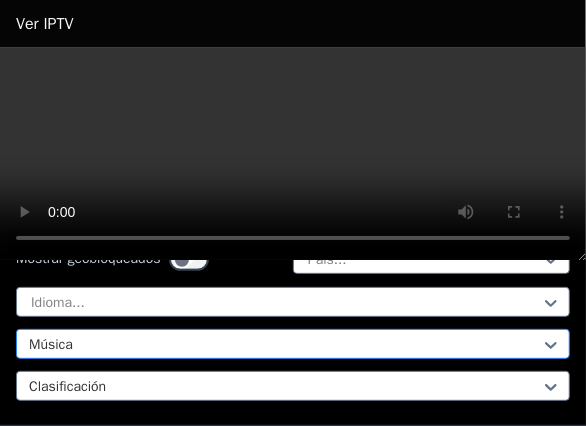 scroll, scrollTop: 400, scrollLeft: 0, axis: vertical 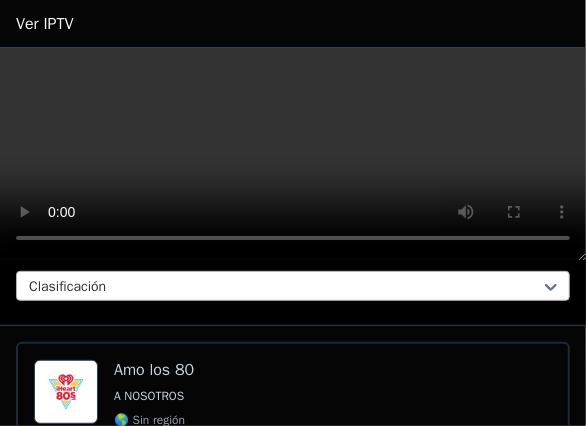 click at bounding box center [285, 287] 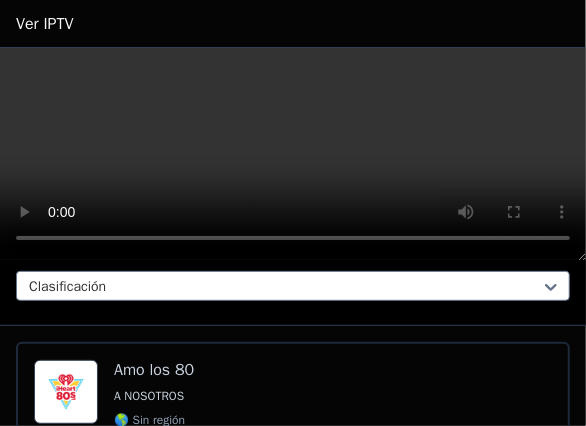 click on "Ver IPTV" at bounding box center (45, 24) 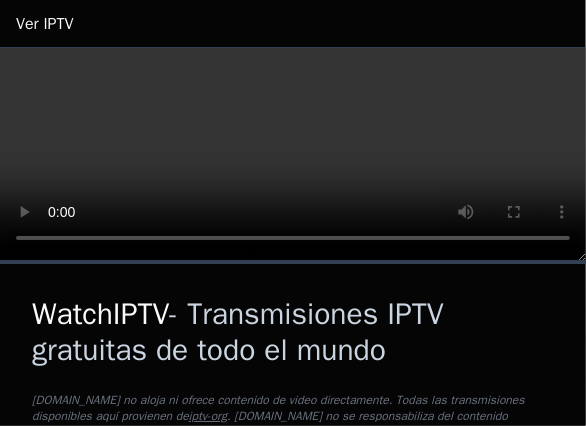 click on "Ver IPTV" at bounding box center (45, 24) 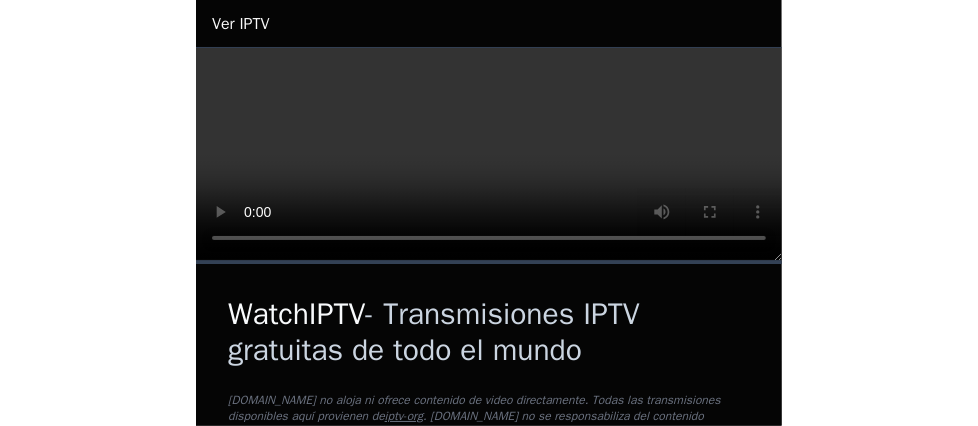 scroll, scrollTop: 0, scrollLeft: 0, axis: both 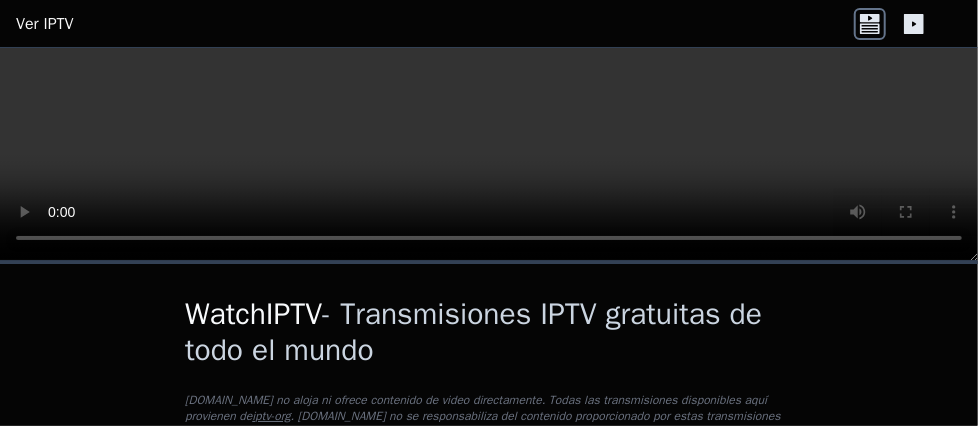 click on "Ver IPTV" at bounding box center [45, 24] 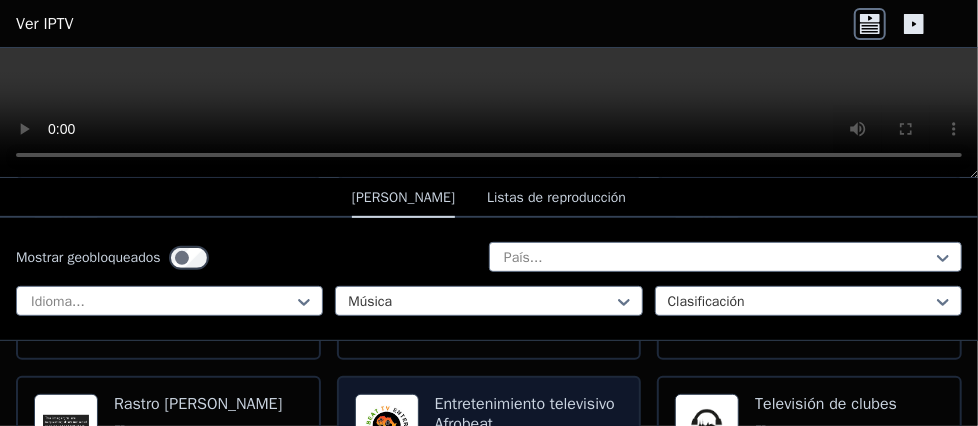 scroll, scrollTop: 500, scrollLeft: 0, axis: vertical 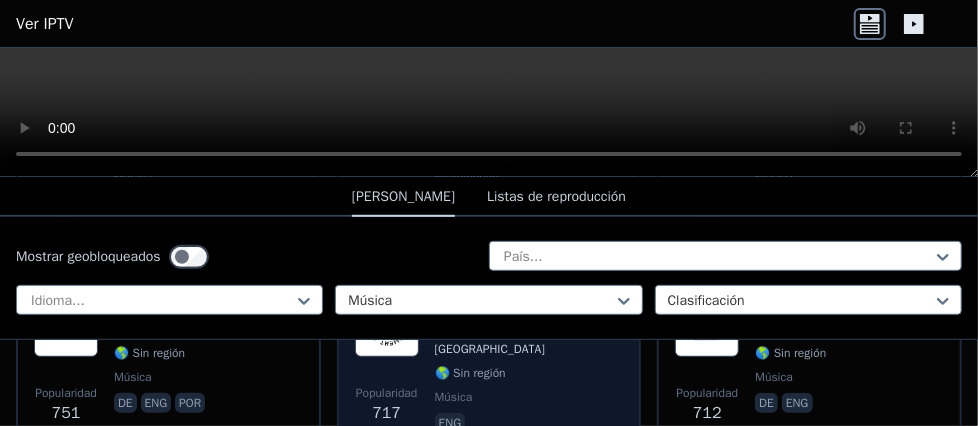 click on "música" at bounding box center [529, 397] 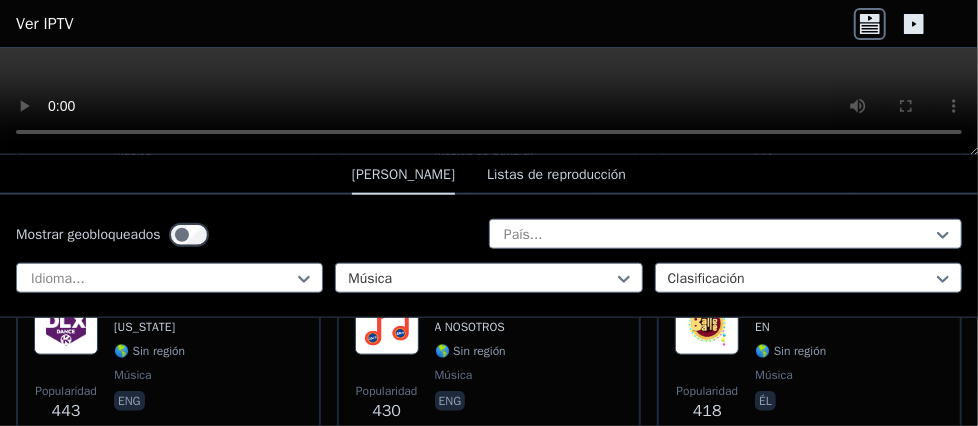 scroll, scrollTop: 1100, scrollLeft: 0, axis: vertical 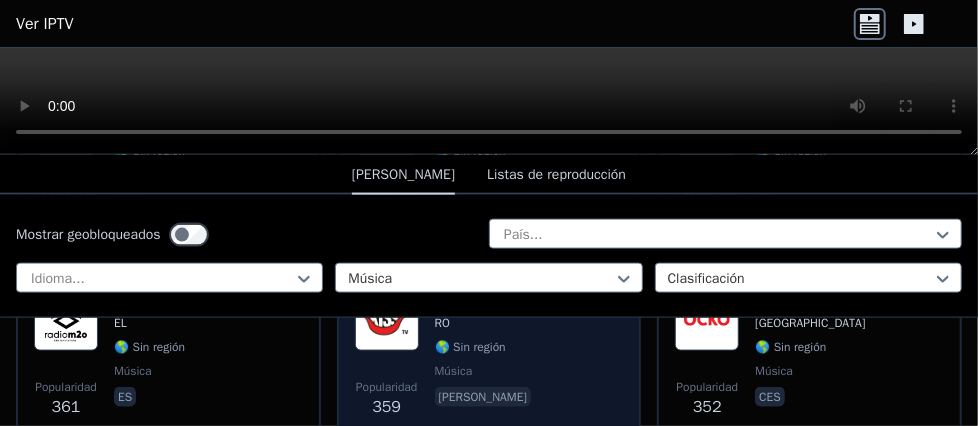 click on "[PERSON_NAME]" at bounding box center [485, 399] 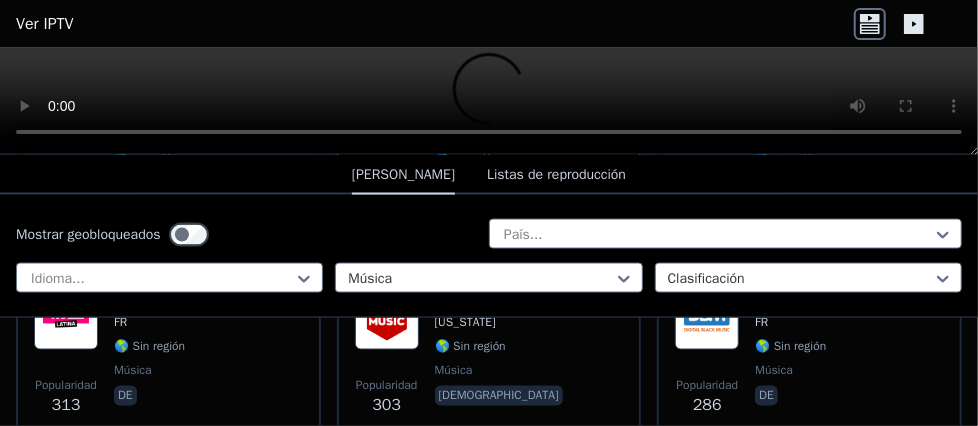 scroll, scrollTop: 1300, scrollLeft: 0, axis: vertical 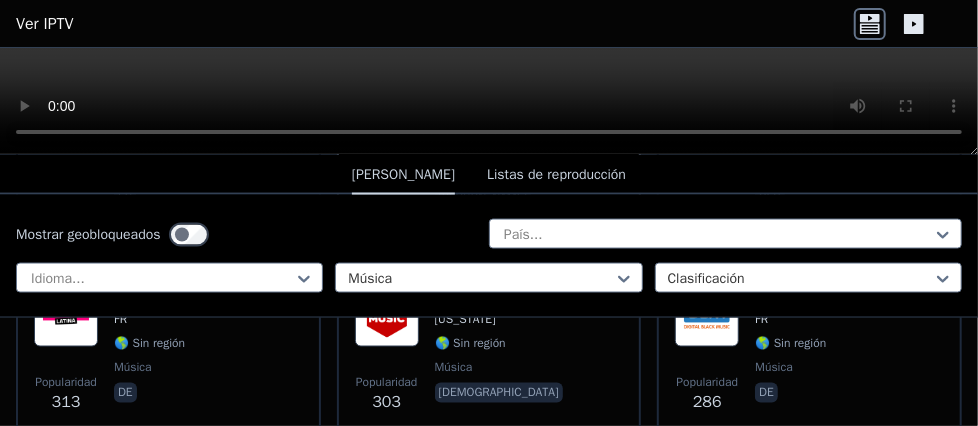 drag, startPoint x: 577, startPoint y: 330, endPoint x: 578, endPoint y: 308, distance: 22.022715 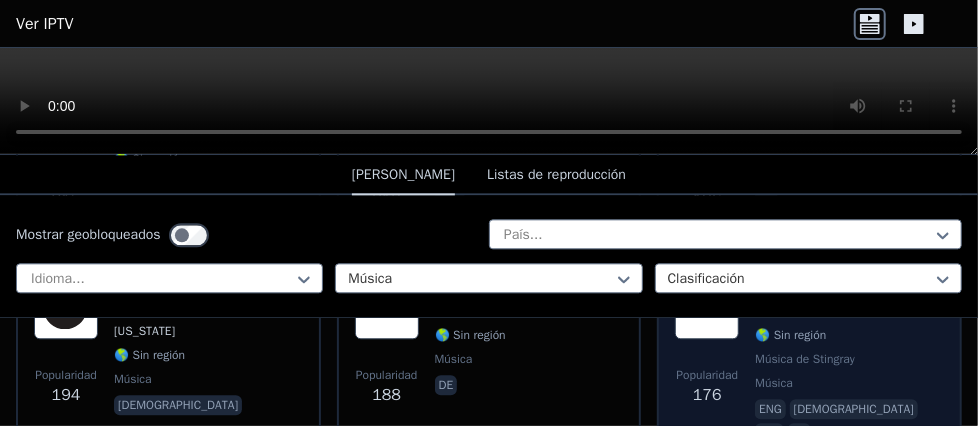 scroll, scrollTop: 2000, scrollLeft: 0, axis: vertical 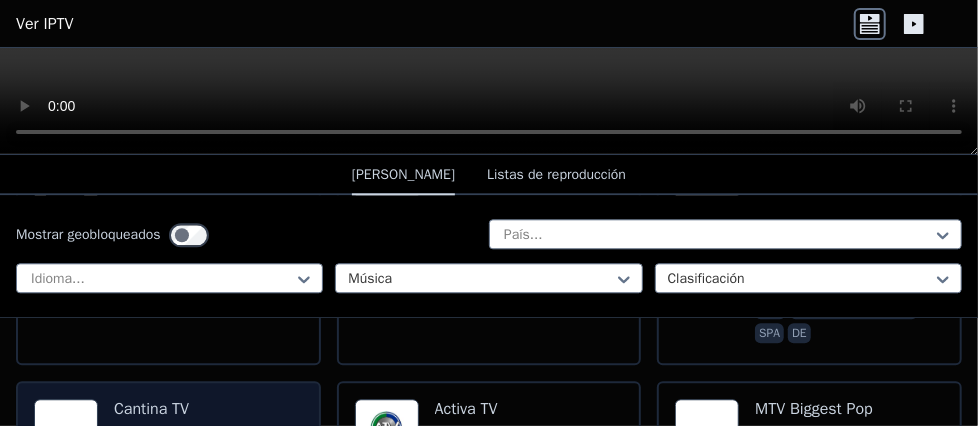 click on "Cantina TV" at bounding box center [151, 409] 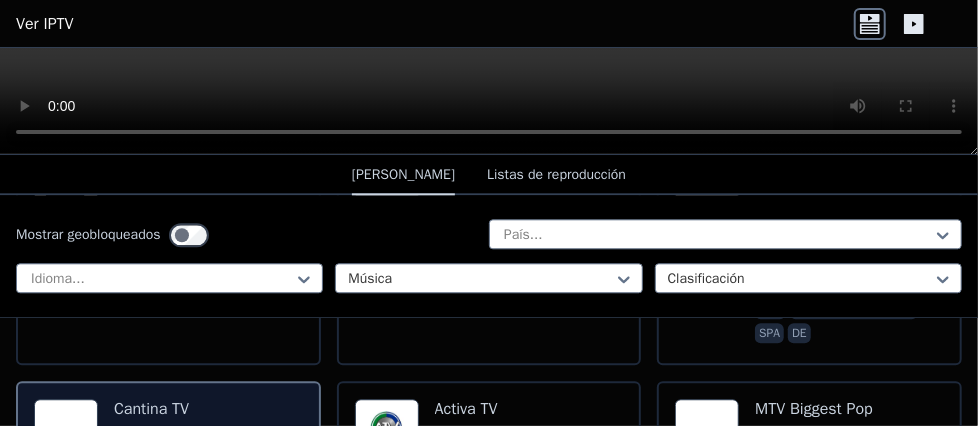 click on "Cantina TV" at bounding box center (151, 409) 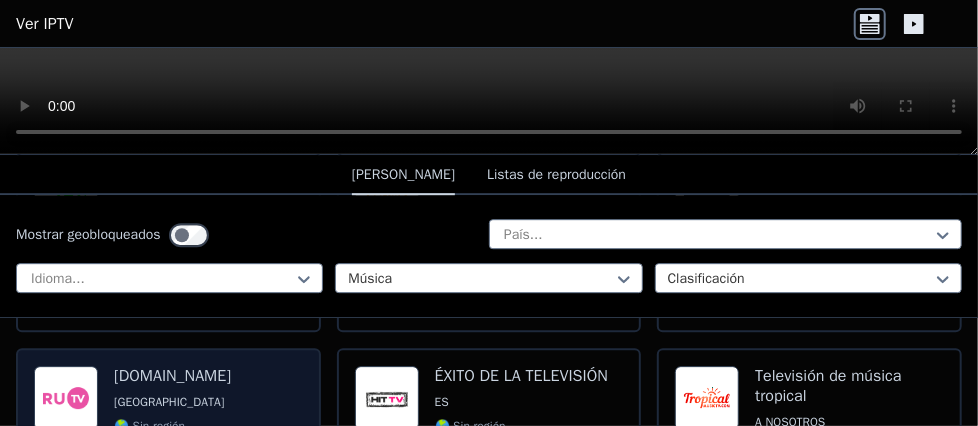 scroll, scrollTop: 2400, scrollLeft: 0, axis: vertical 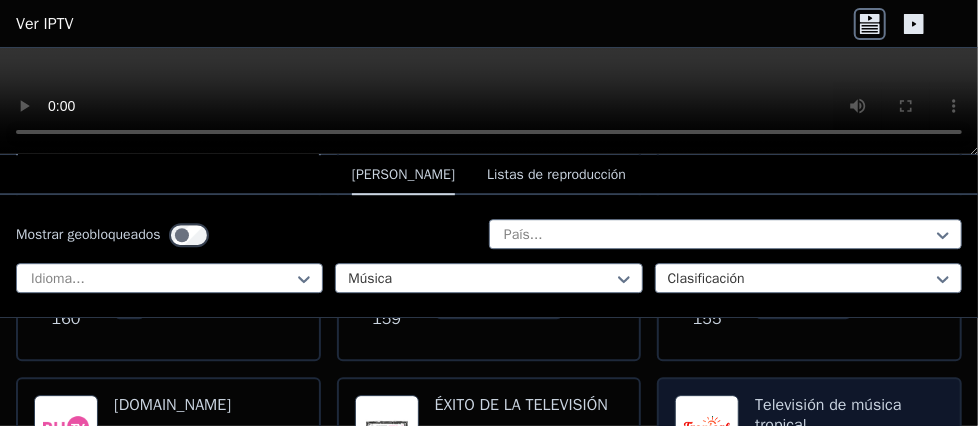 click on "Popularidad 149 Televisión de música tropical A NOSOTROS 🌎 Sin región música spa" at bounding box center [809, 467] 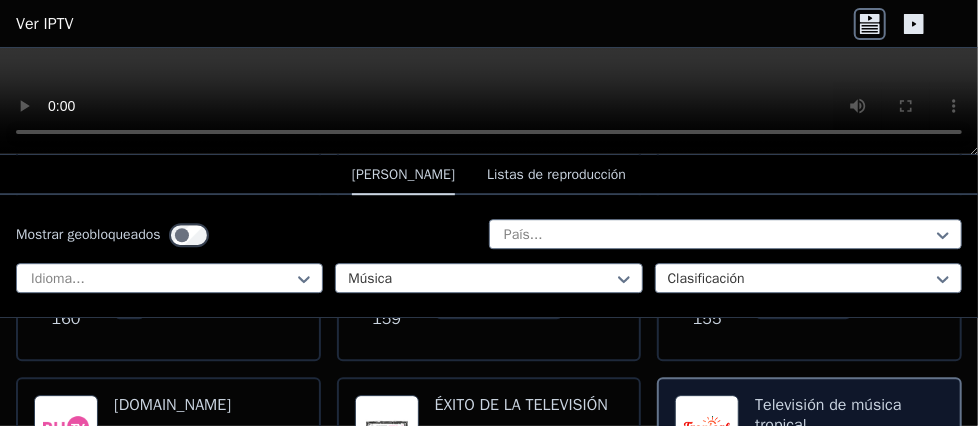 drag, startPoint x: 694, startPoint y: 360, endPoint x: 675, endPoint y: 347, distance: 23.021729 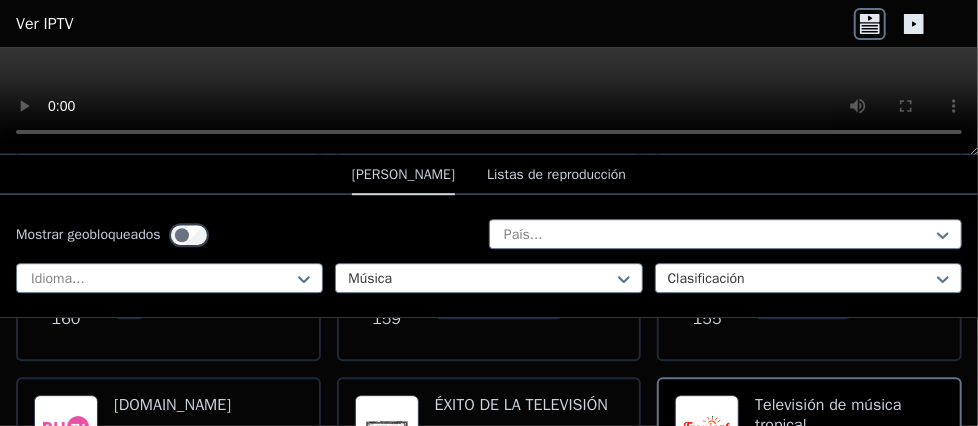 drag, startPoint x: 658, startPoint y: 331, endPoint x: 500, endPoint y: 118, distance: 265.2037 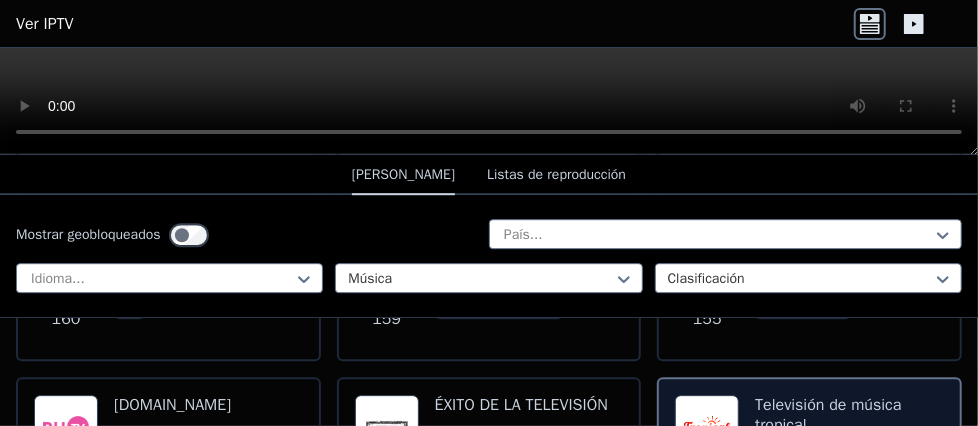 click on "Televisión de música tropical" at bounding box center (849, 415) 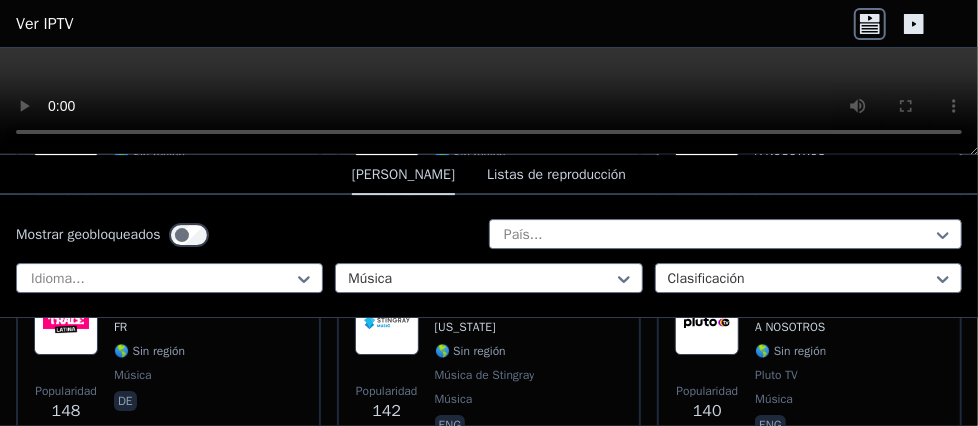 scroll, scrollTop: 2600, scrollLeft: 0, axis: vertical 